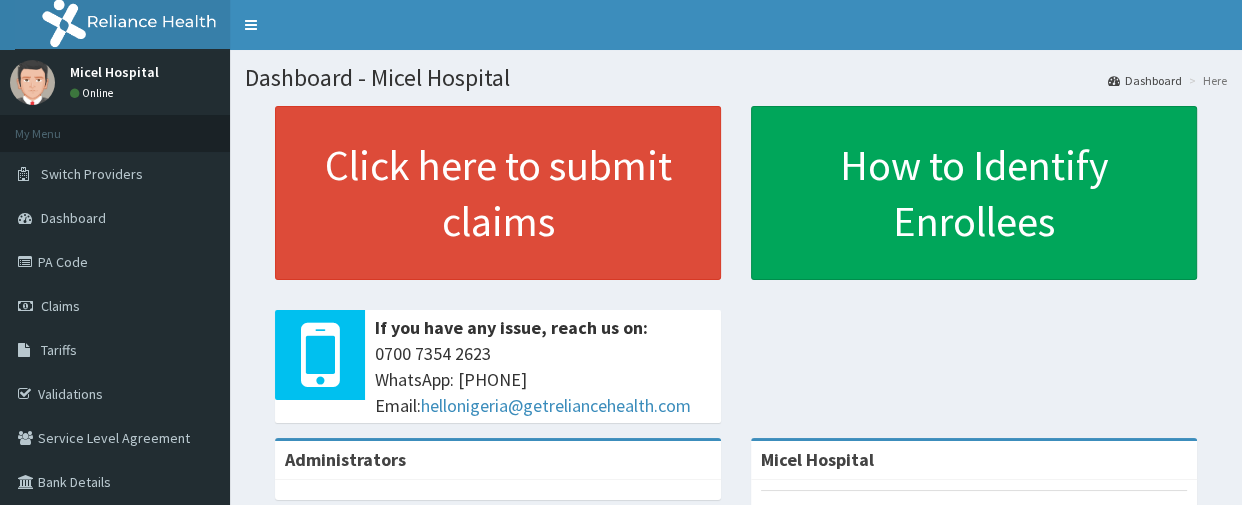scroll, scrollTop: 0, scrollLeft: 0, axis: both 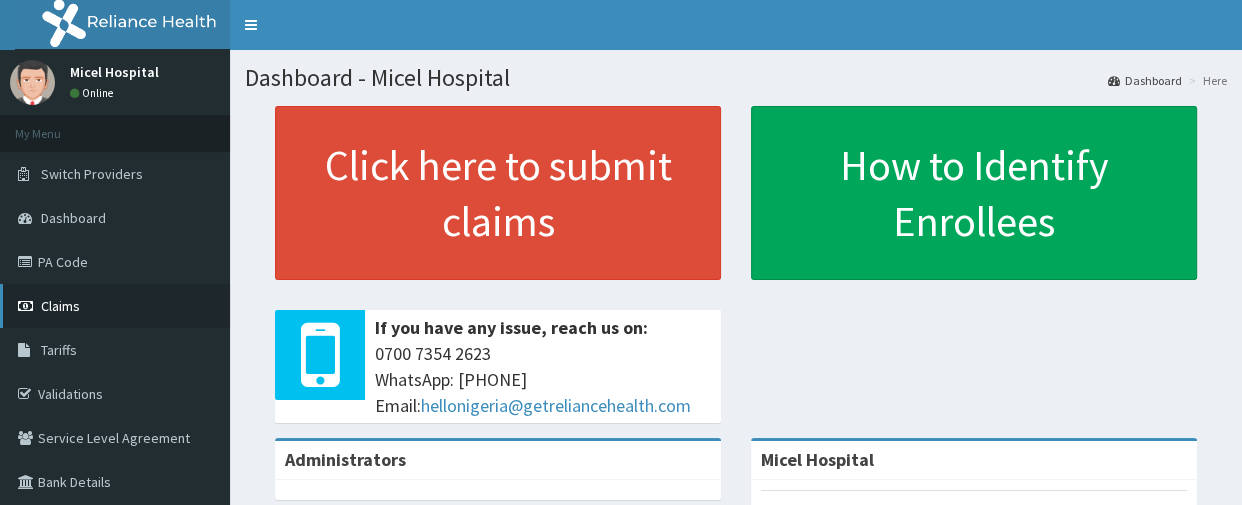 click on "Claims" at bounding box center [115, 306] 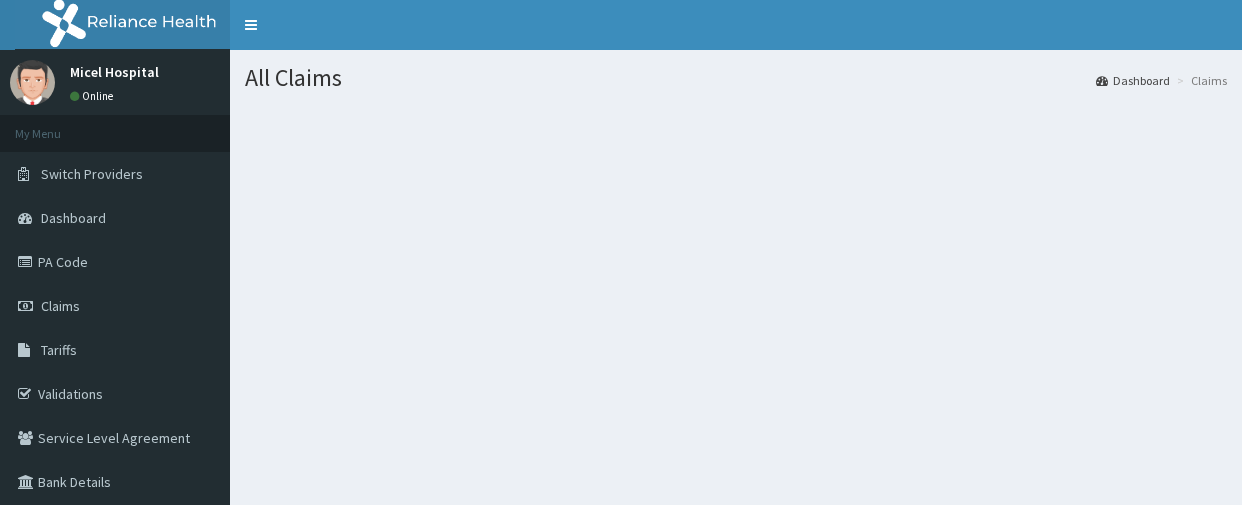 scroll, scrollTop: 0, scrollLeft: 0, axis: both 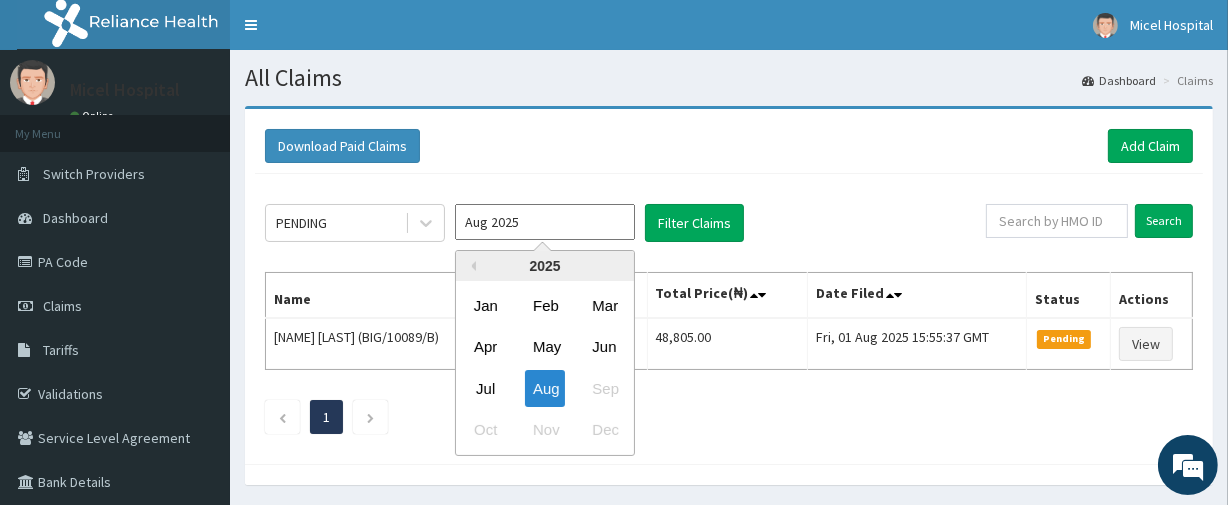 click on "Aug 2025" at bounding box center [545, 222] 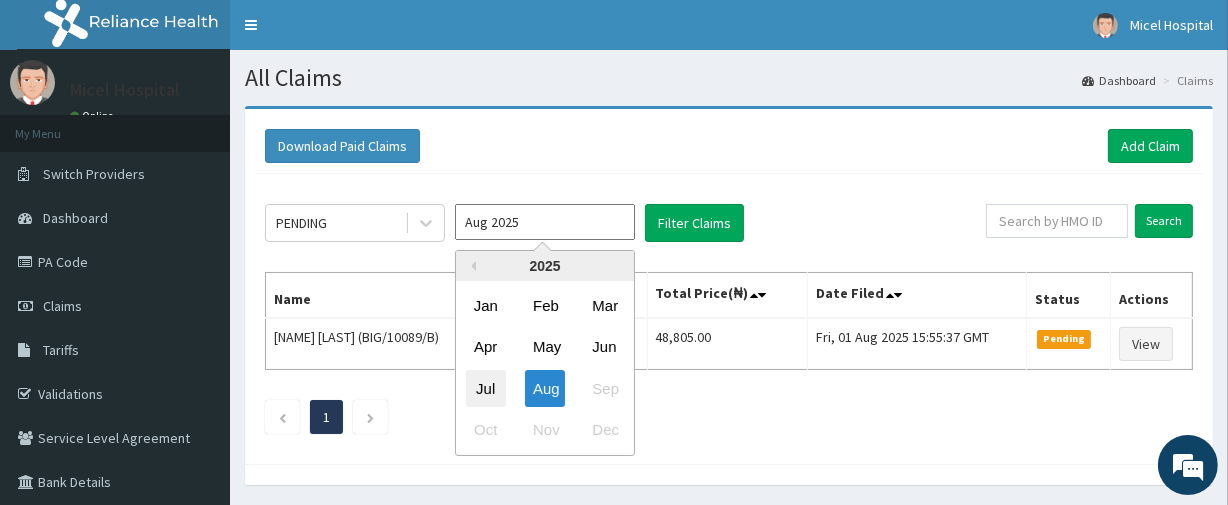 click on "Jul" at bounding box center (486, 388) 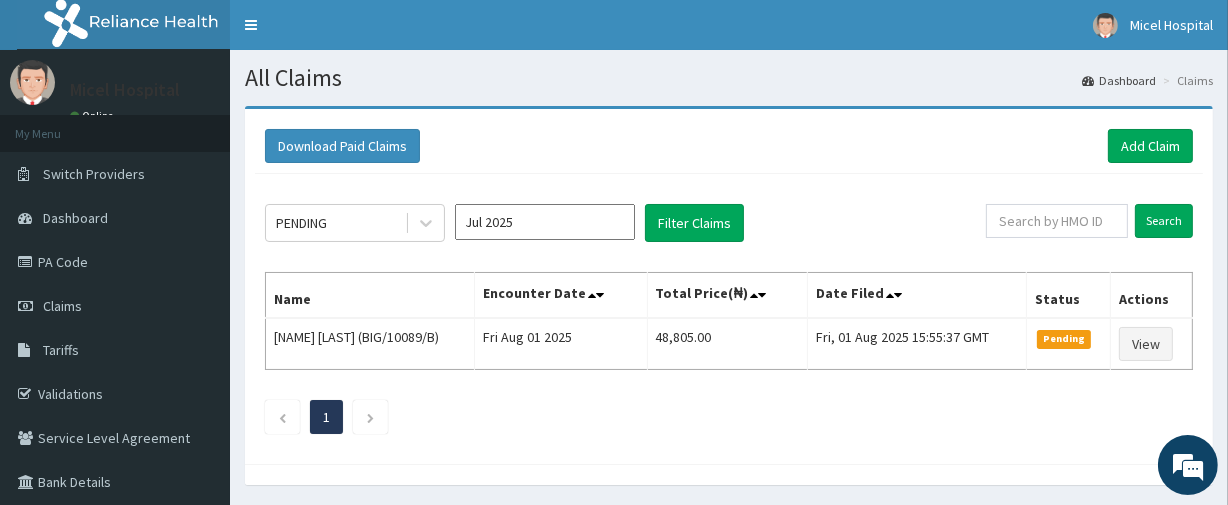 type on "Jul 2025" 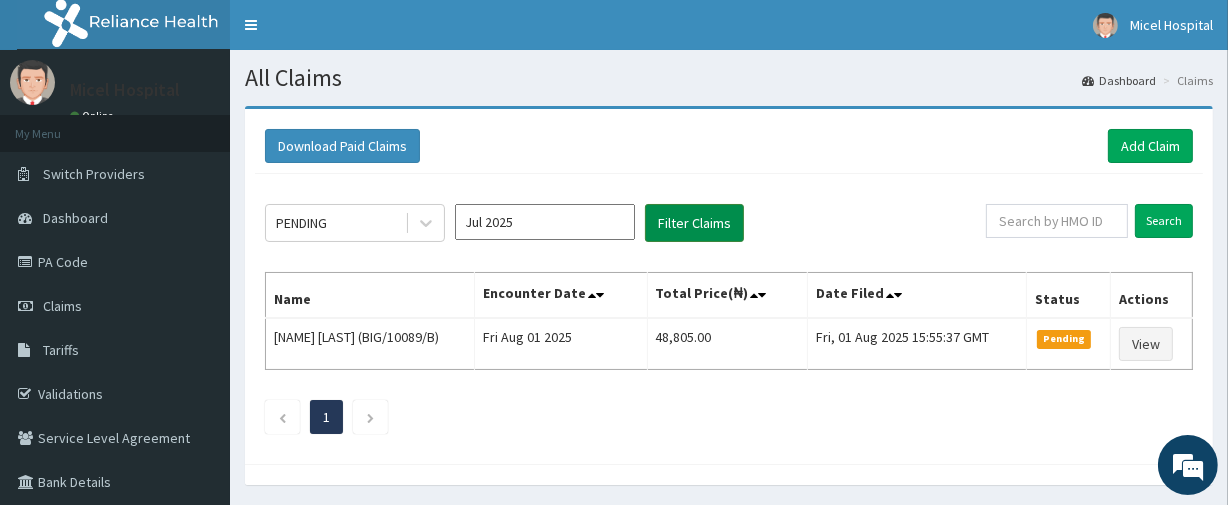 click on "Filter Claims" at bounding box center (694, 223) 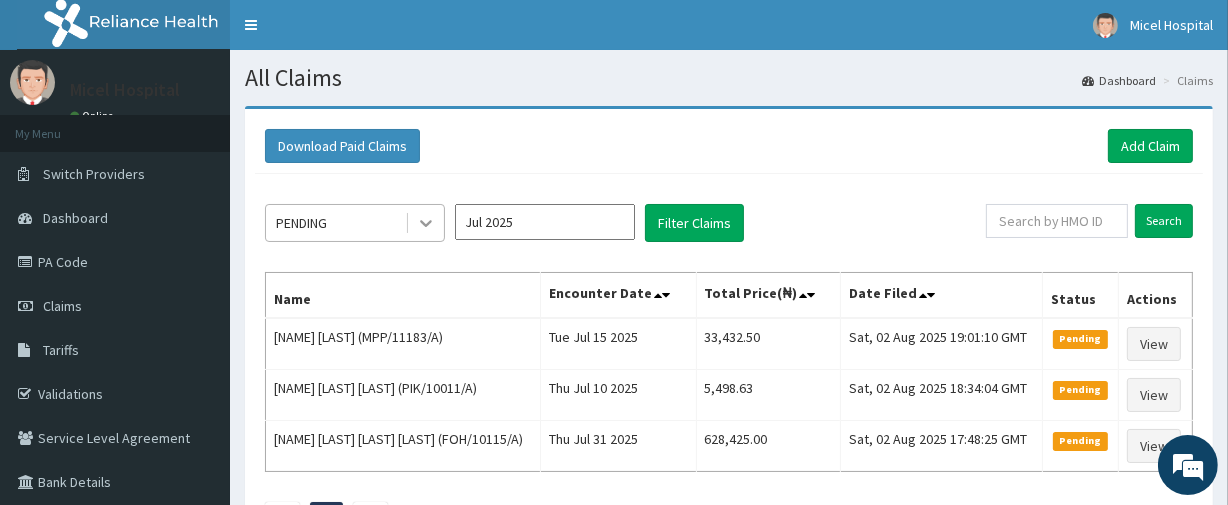 click 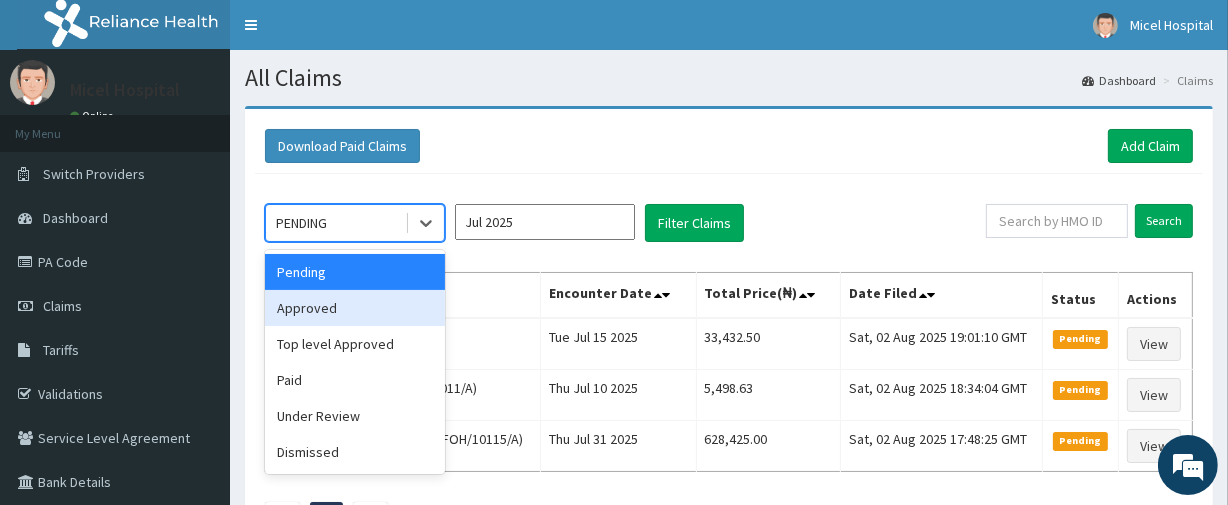 click on "Approved" at bounding box center [355, 308] 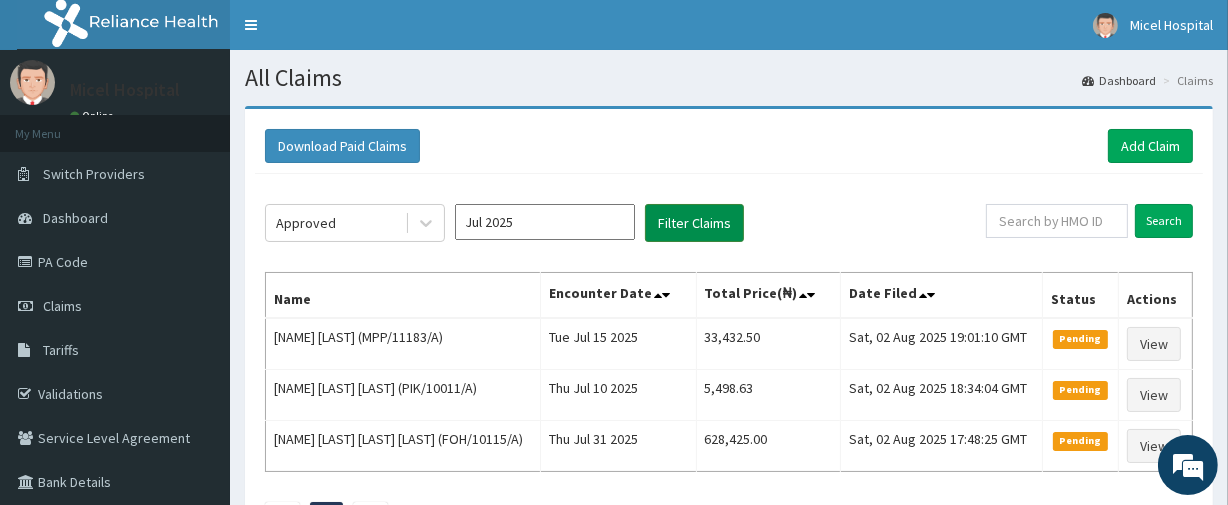 click on "Filter Claims" at bounding box center (694, 223) 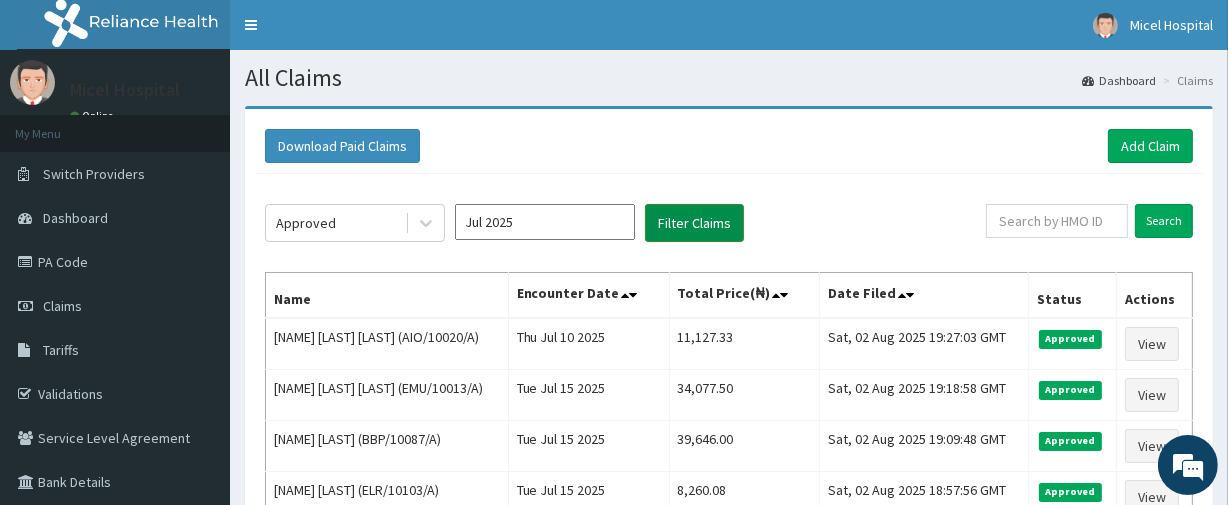 click on "Filter Claims" at bounding box center (694, 223) 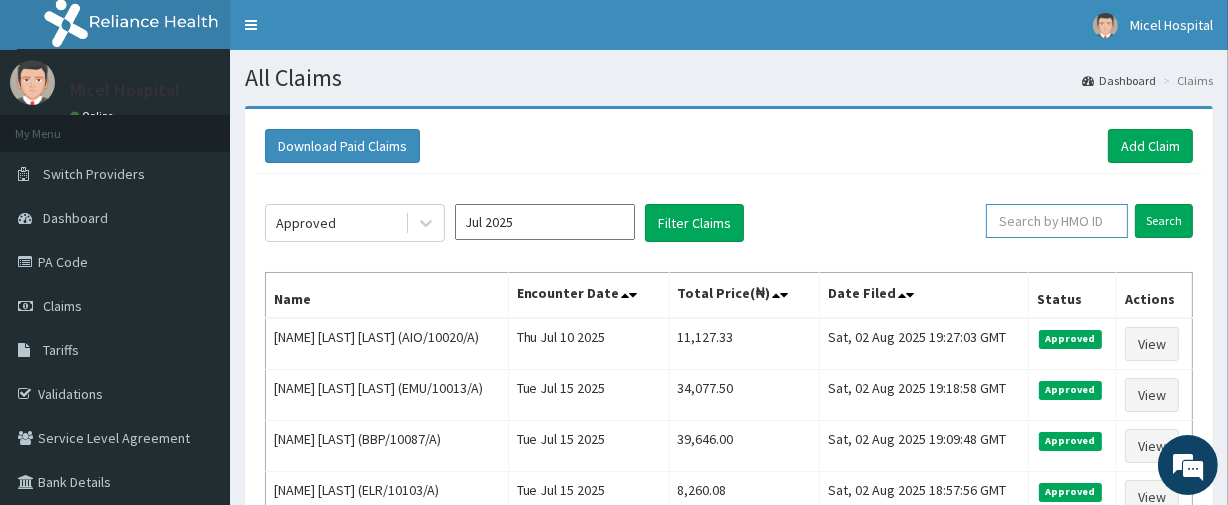 click at bounding box center [1057, 221] 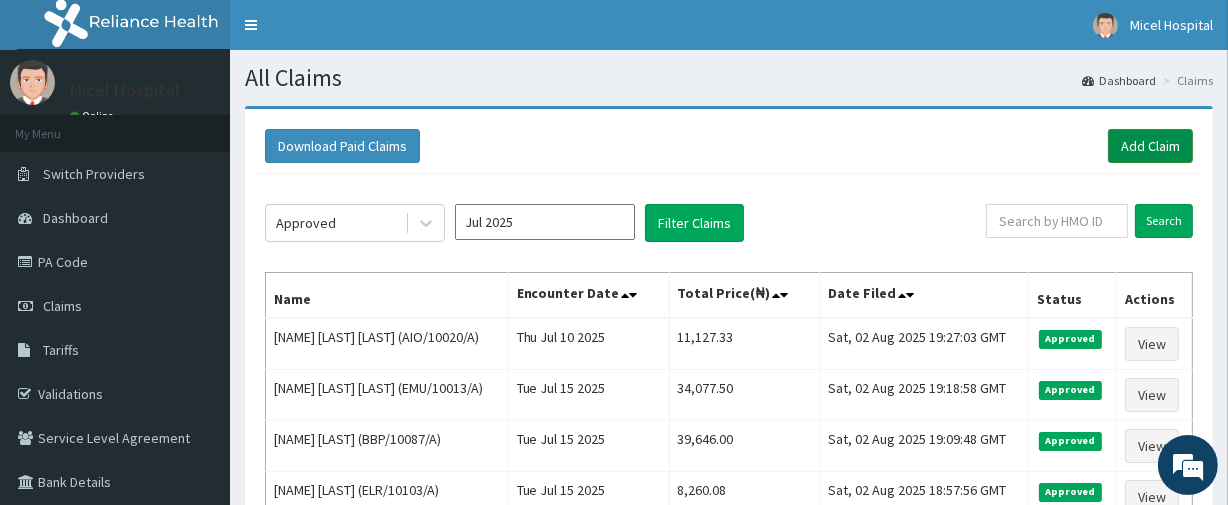 click on "Add Claim" at bounding box center [1150, 146] 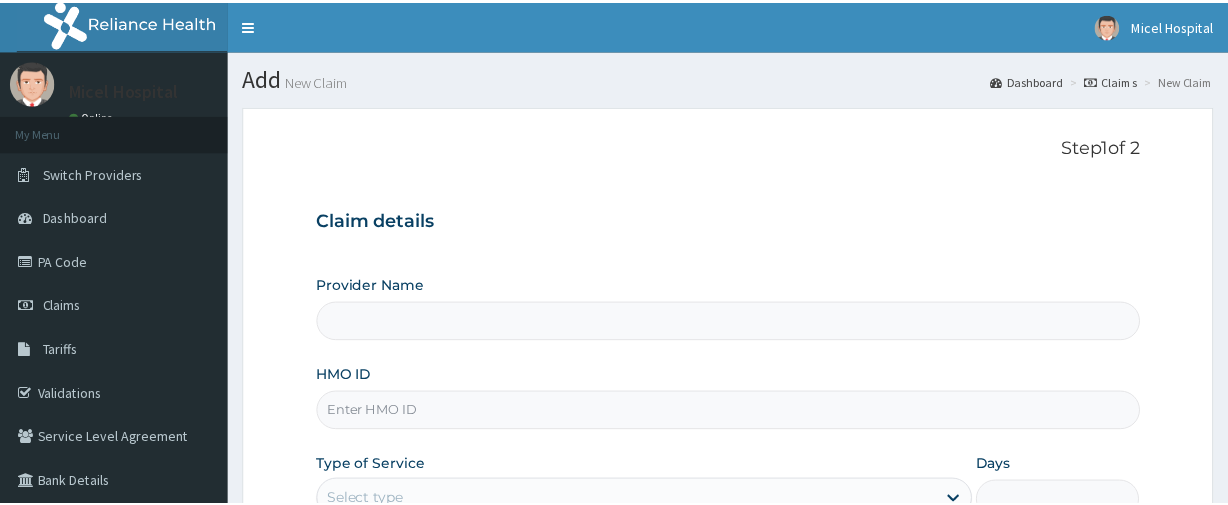 scroll, scrollTop: 0, scrollLeft: 0, axis: both 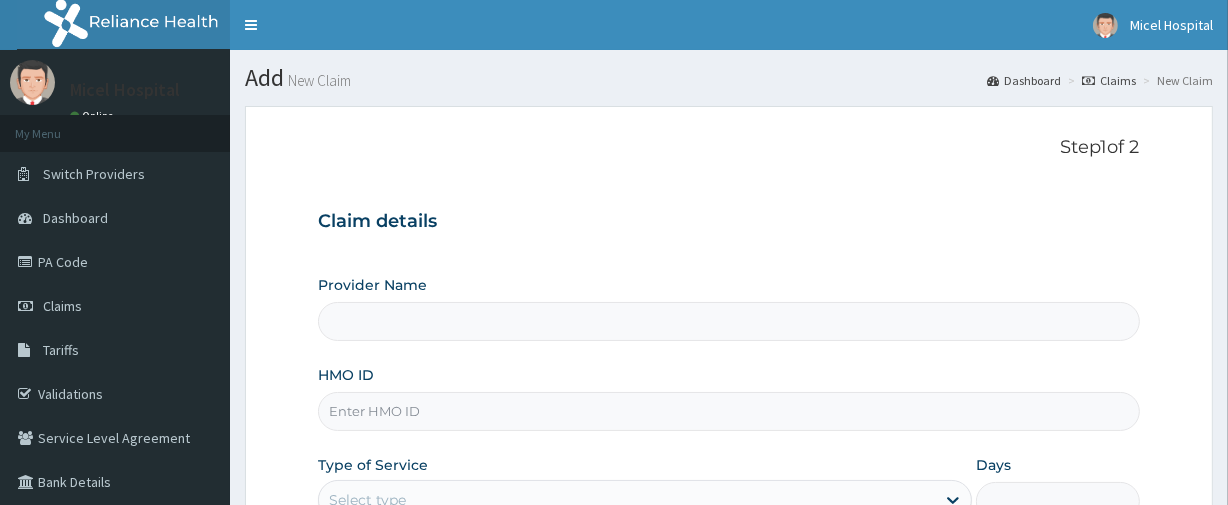 click on "HMO ID" at bounding box center [728, 411] 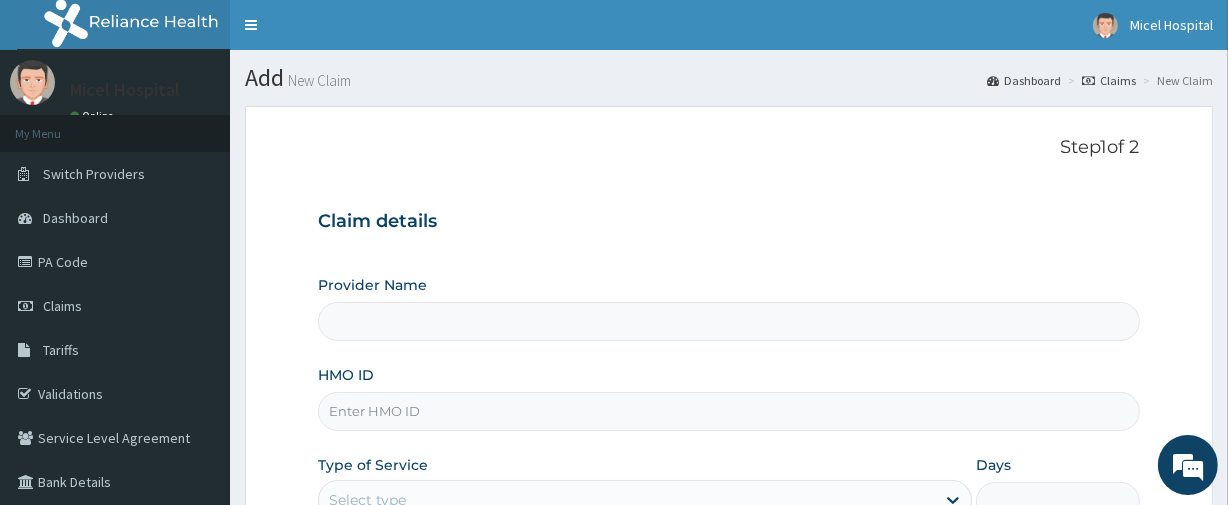 type on "Micel Hospital" 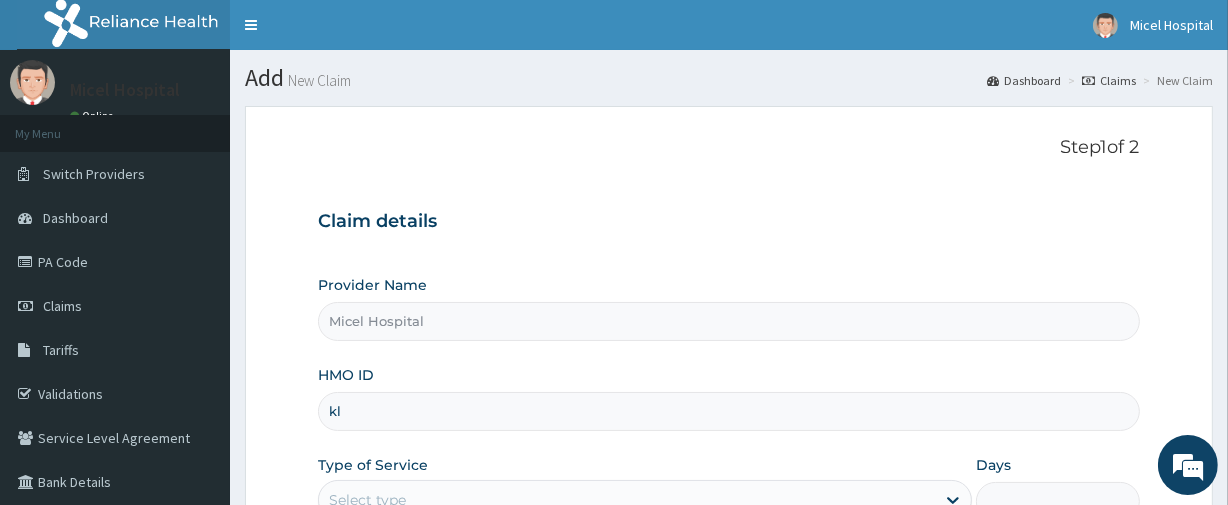 type on "k" 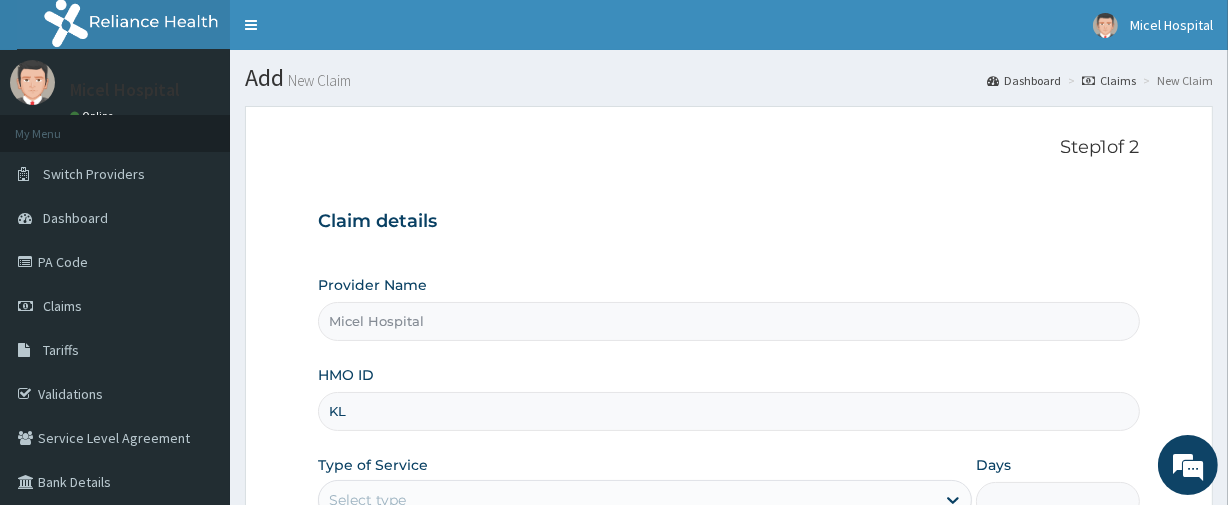 scroll, scrollTop: 0, scrollLeft: 0, axis: both 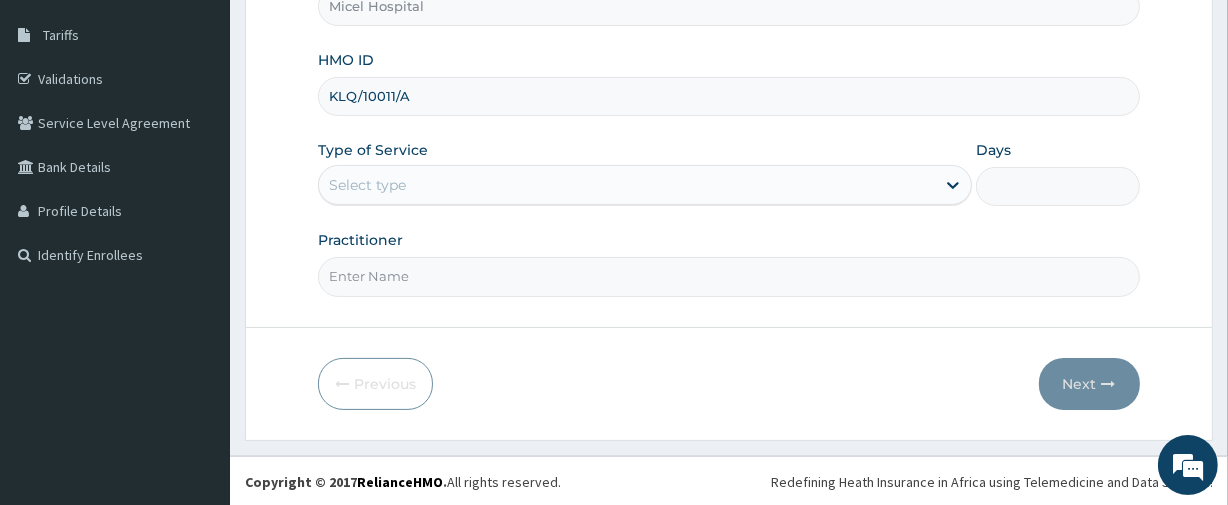 type on "KLQ/10011/A" 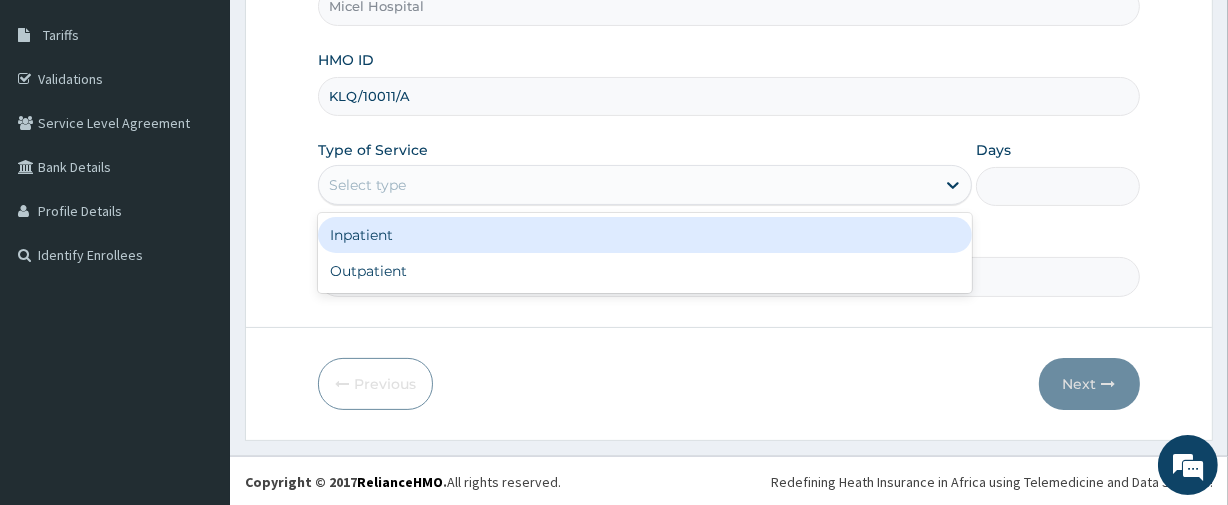 click on "Select type" at bounding box center (627, 185) 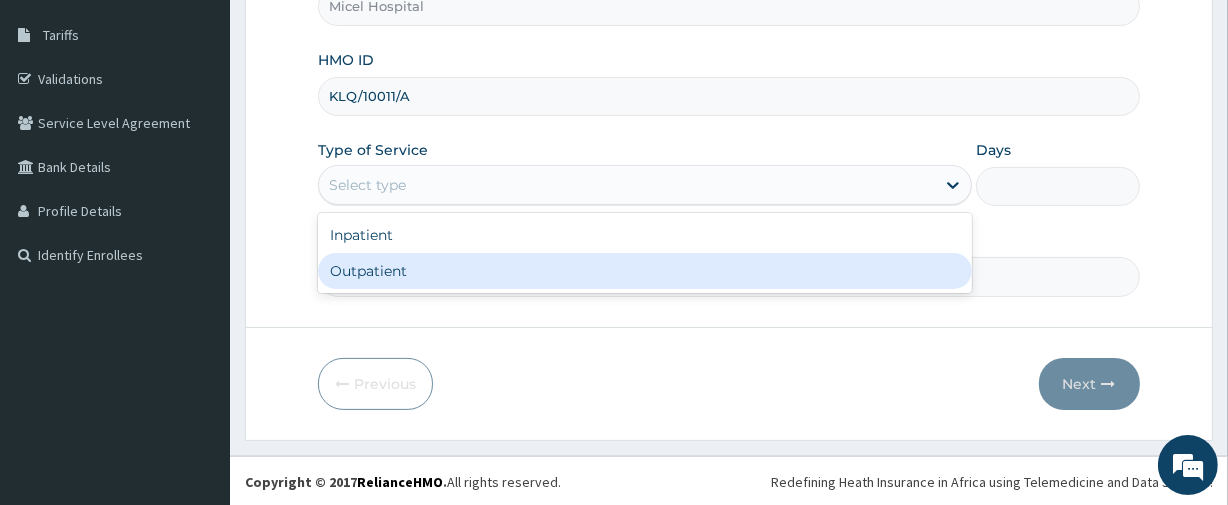 click on "Outpatient" at bounding box center (645, 271) 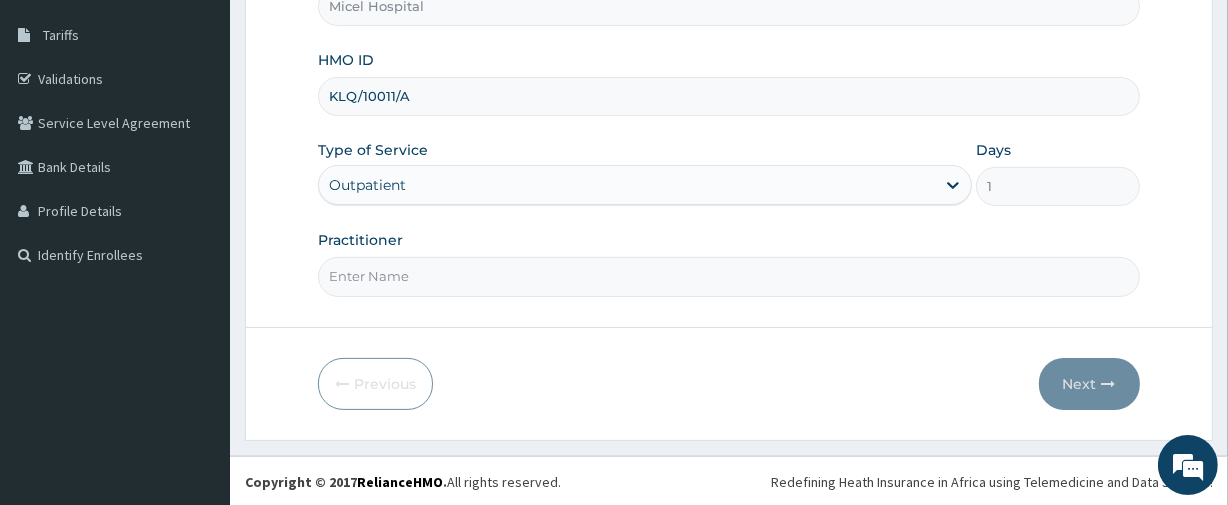 click on "Practitioner" at bounding box center (728, 276) 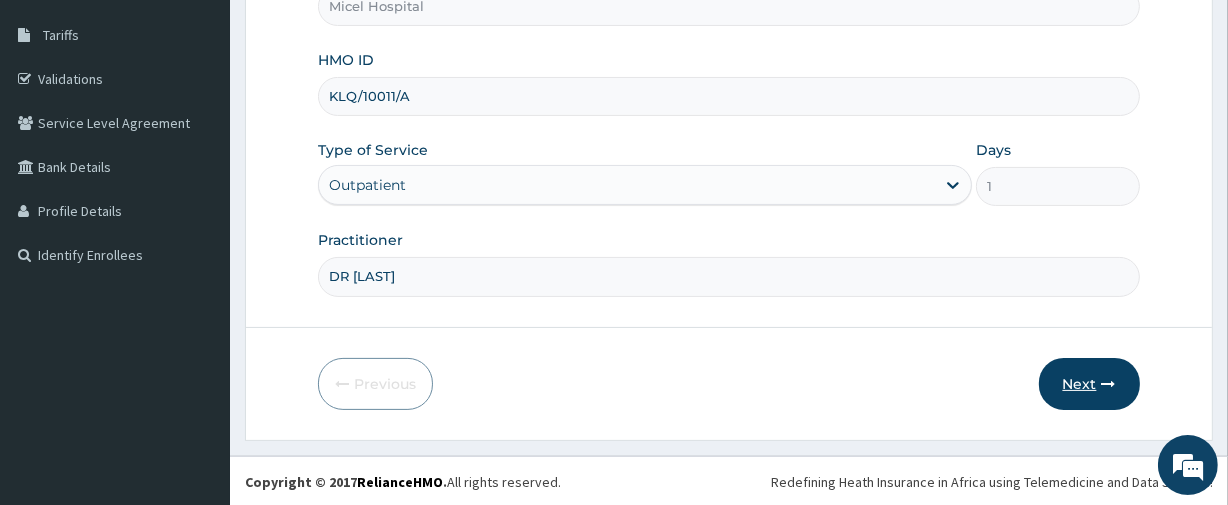type on "DR KADRI" 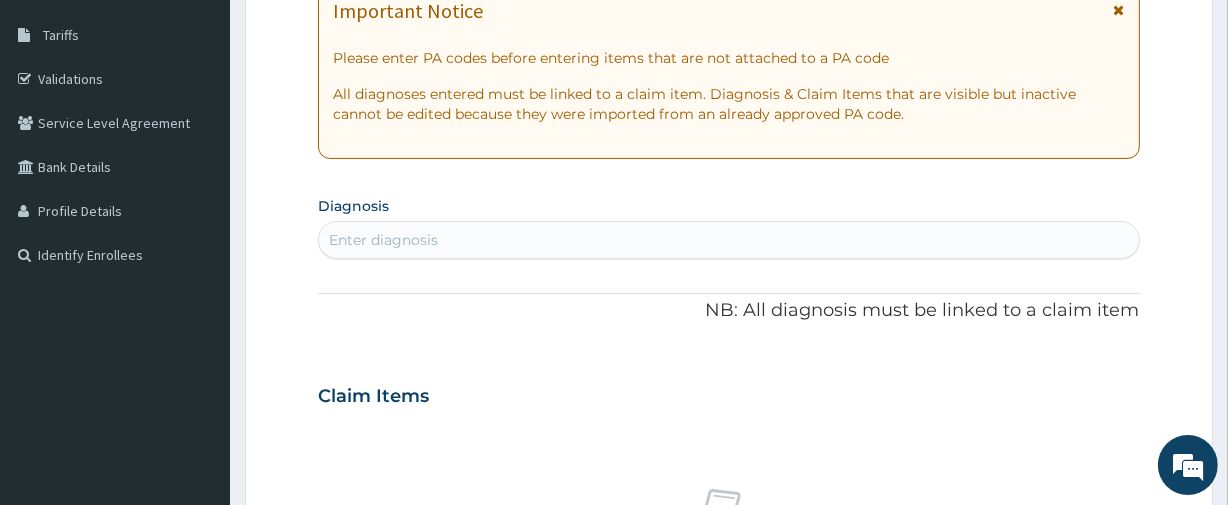 click on "Enter diagnosis" at bounding box center [728, 240] 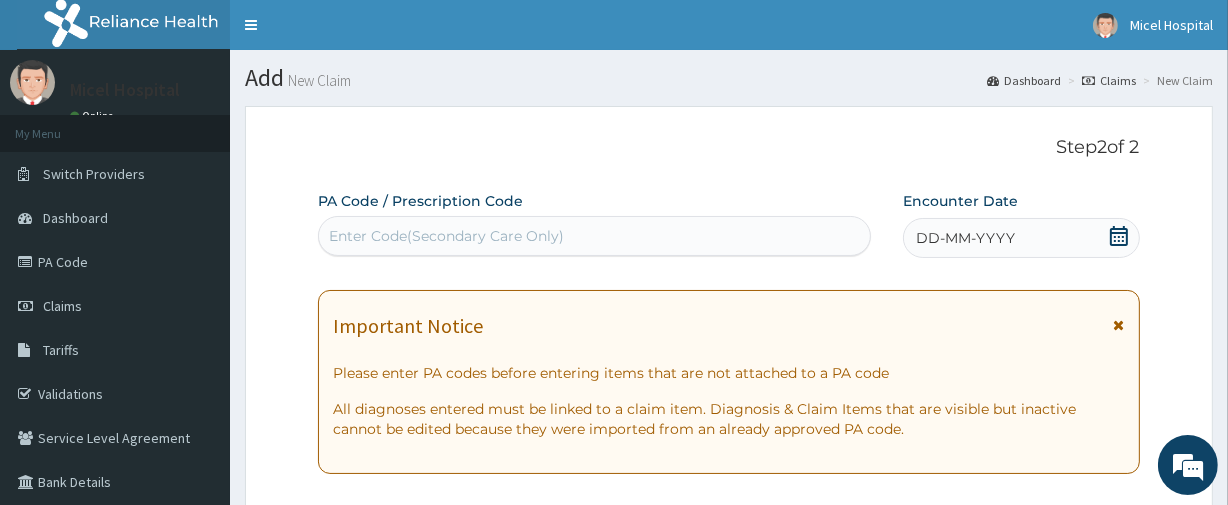 click on "DD-MM-YYYY" at bounding box center [965, 238] 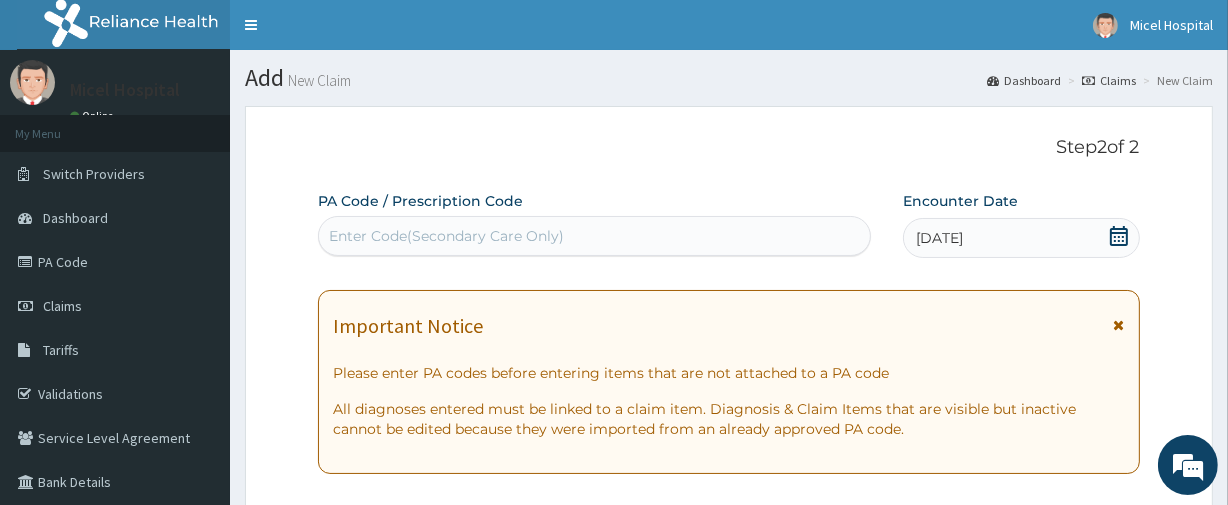 click on "04-07-2025" at bounding box center (1021, 238) 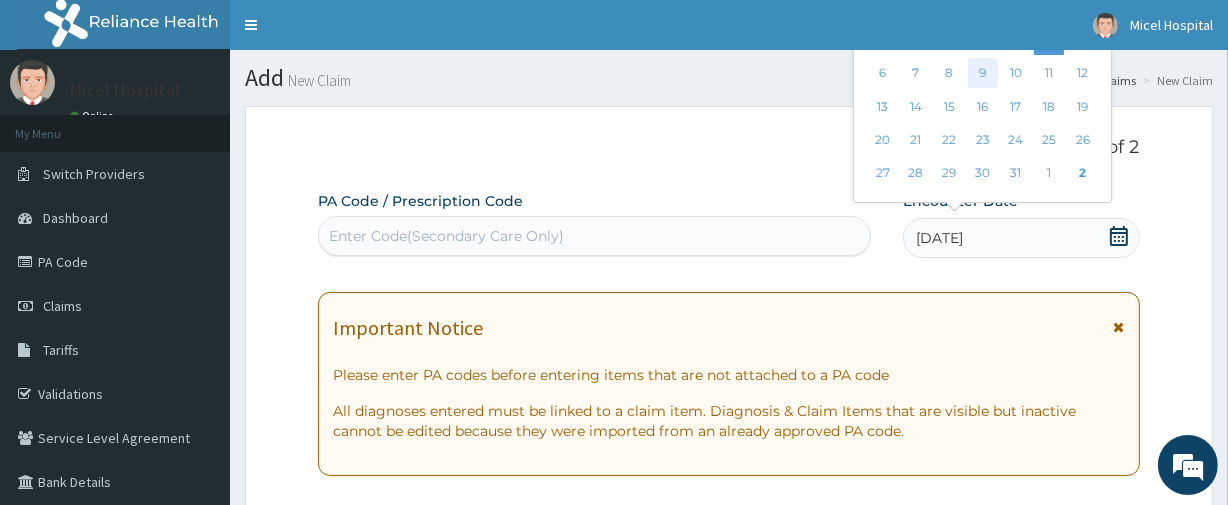 click on "9" at bounding box center (982, 74) 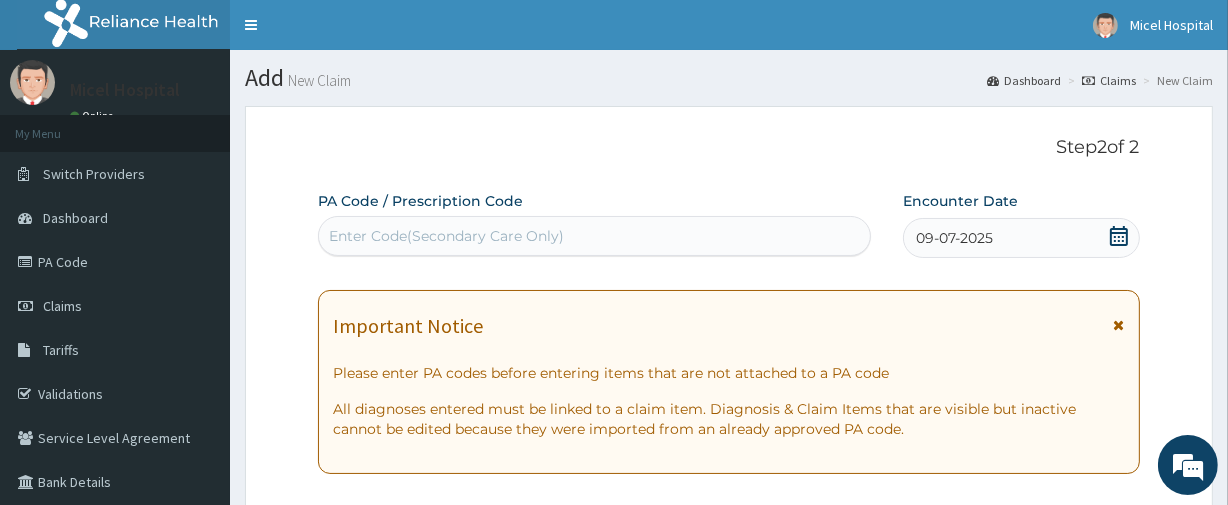 click on "Add
New Claim" at bounding box center [729, 78] 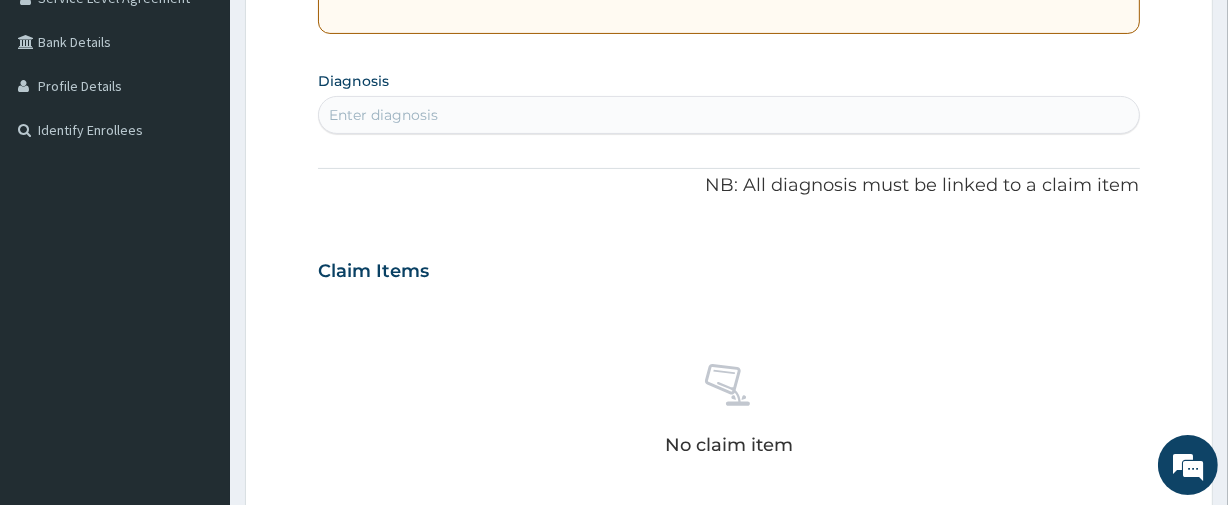 click on "Enter diagnosis" at bounding box center [728, 115] 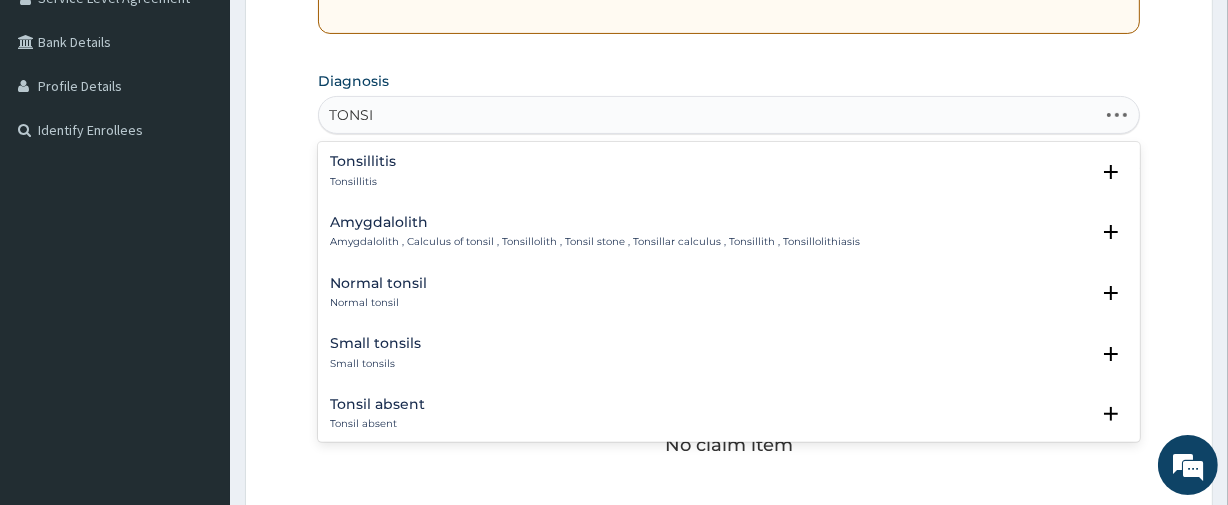 type on "TONSIL" 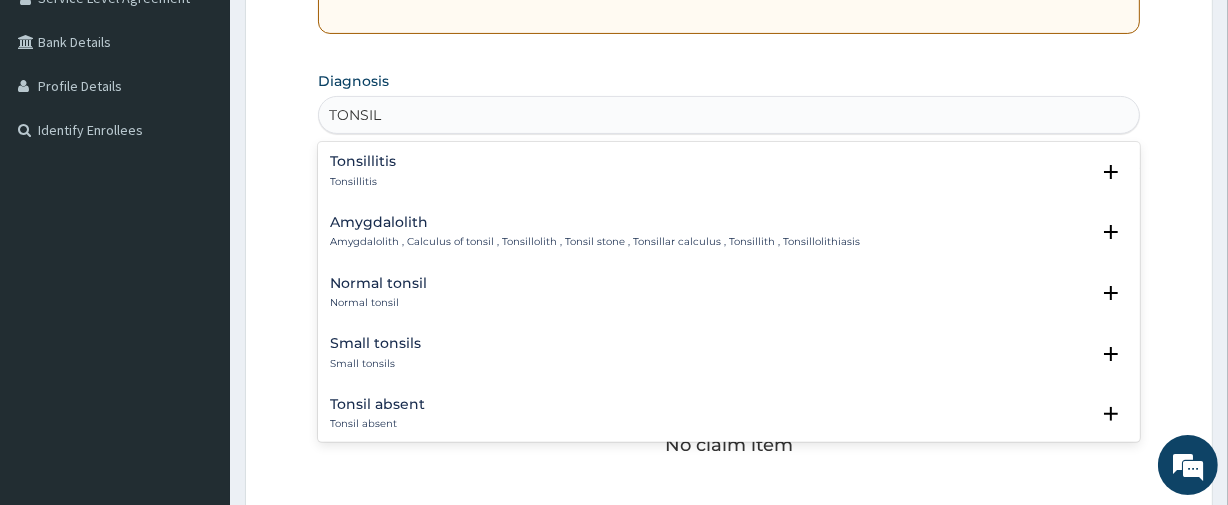 click on "Tonsillitis" at bounding box center (363, 161) 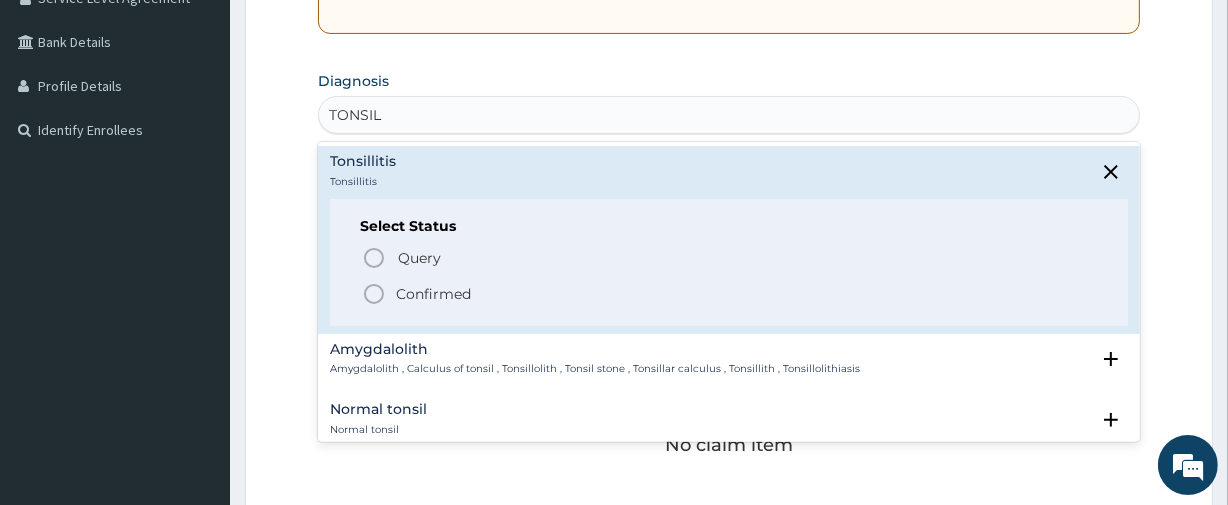 click 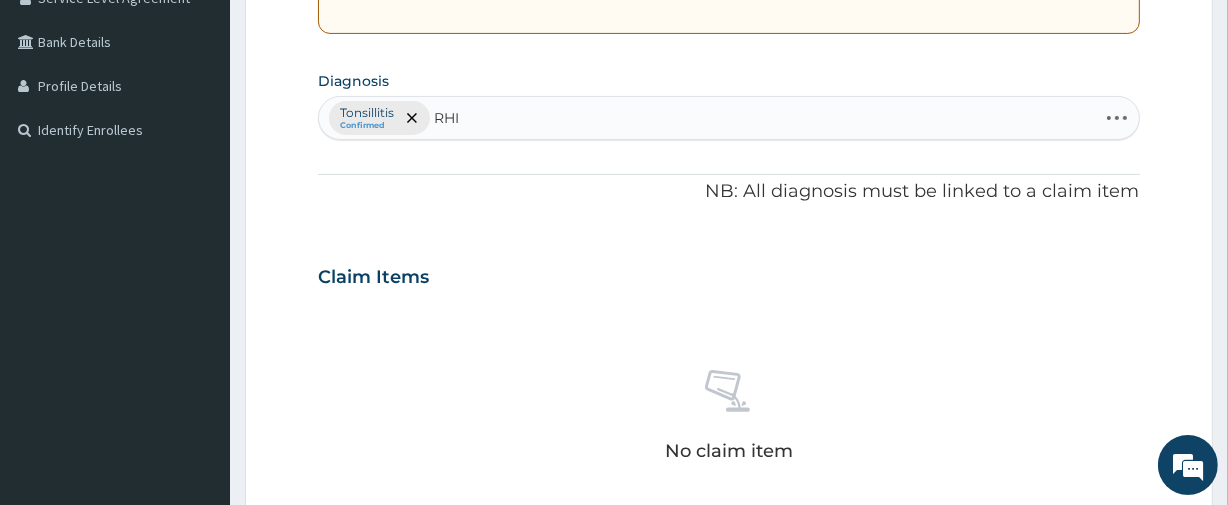 type on "RHIN" 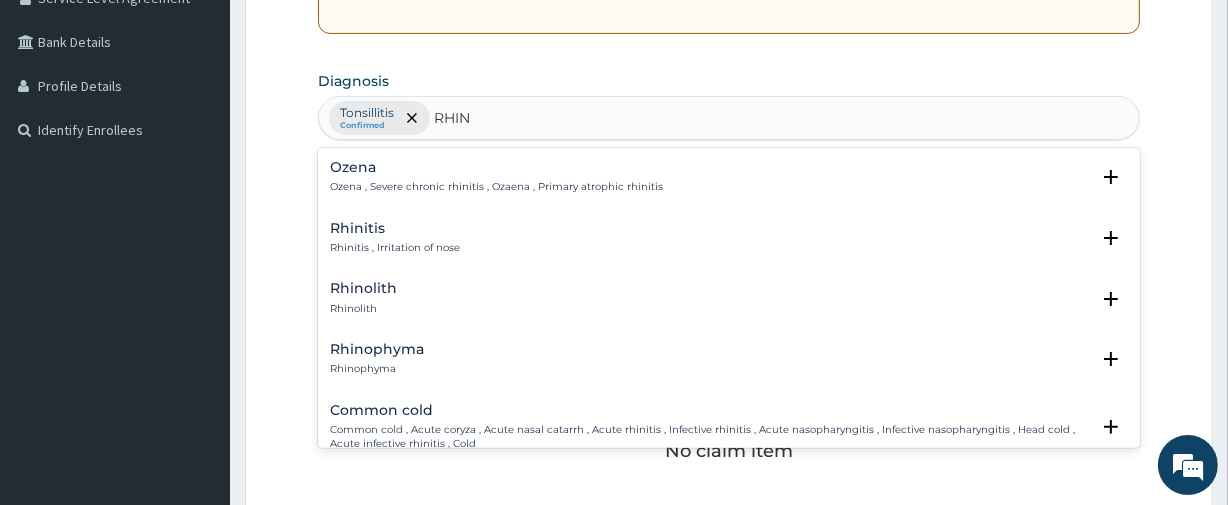 click on "Rhinitis , Irritation of nose" at bounding box center [395, 248] 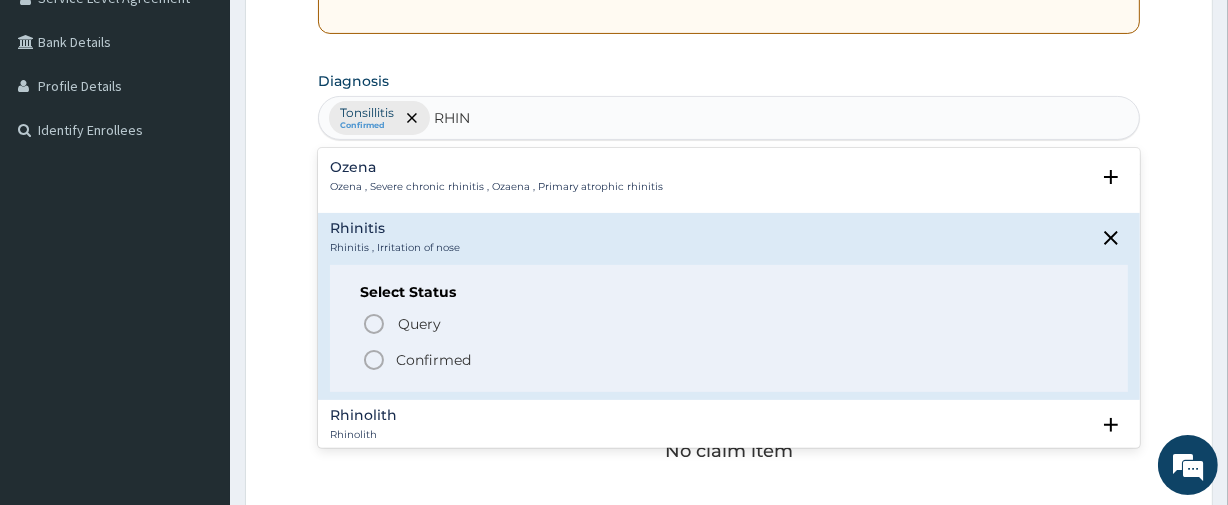 click 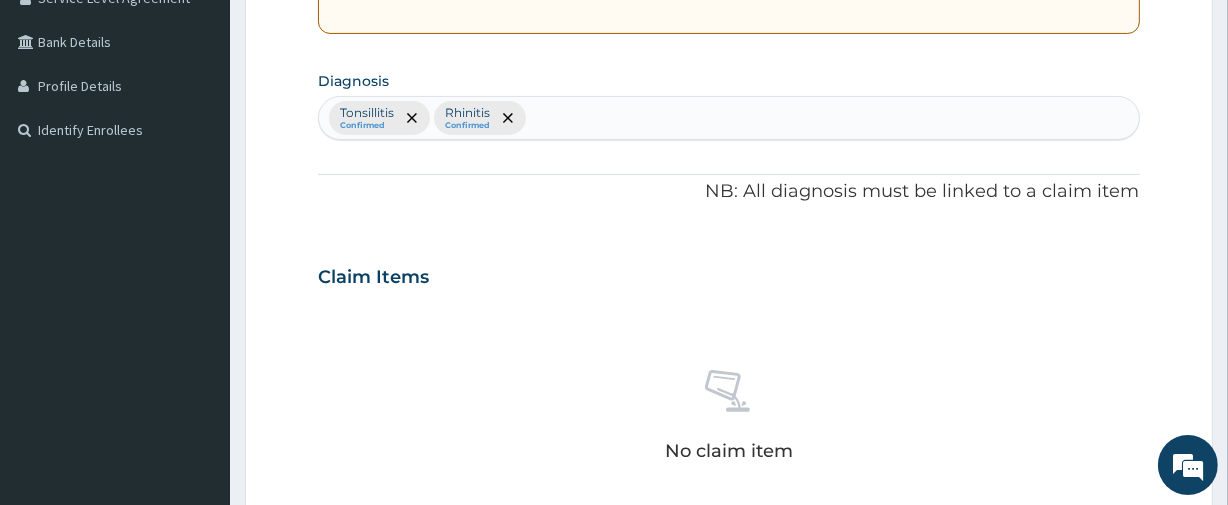 scroll, scrollTop: 881, scrollLeft: 0, axis: vertical 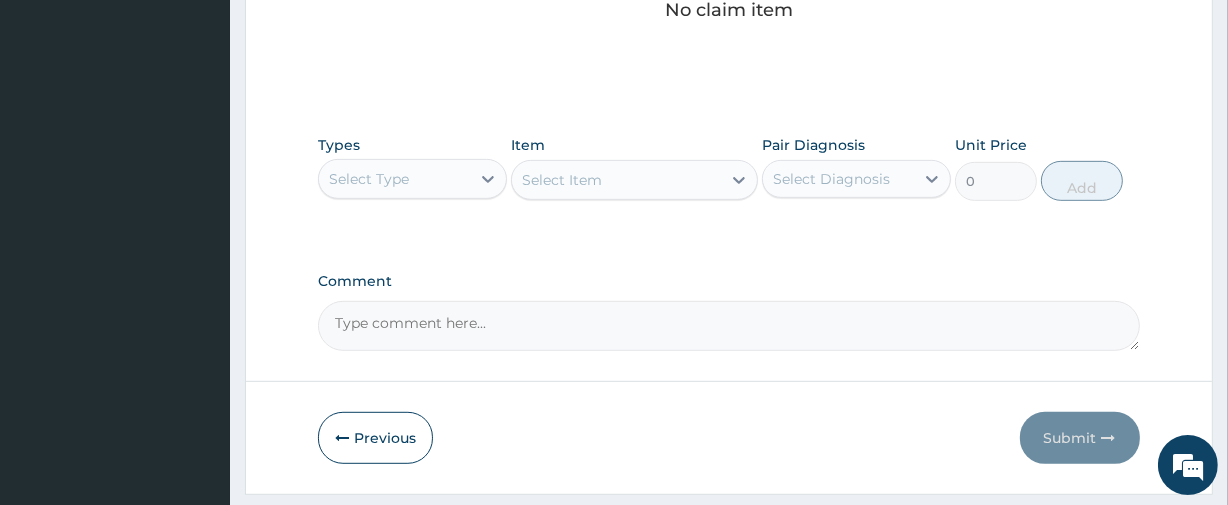 click on "Select Type" at bounding box center (369, 179) 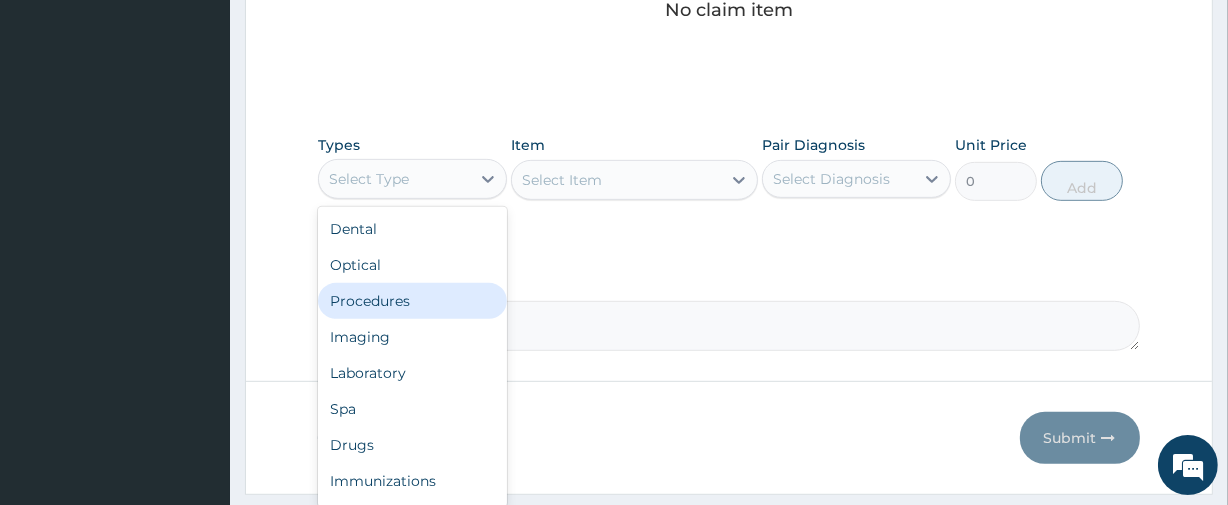 click on "Procedures" at bounding box center [412, 301] 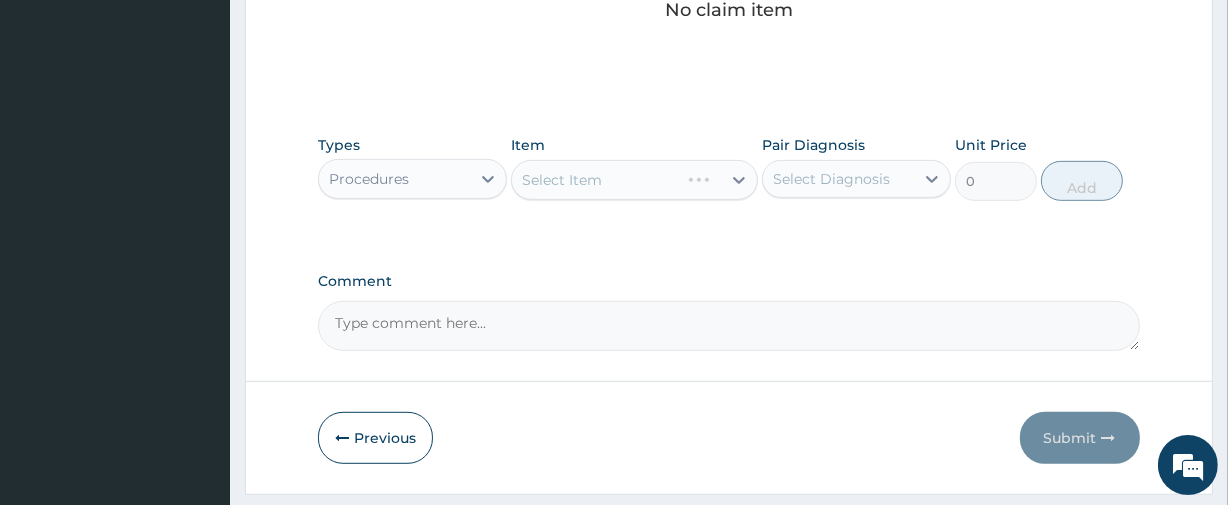 click on "Select Diagnosis" at bounding box center (831, 179) 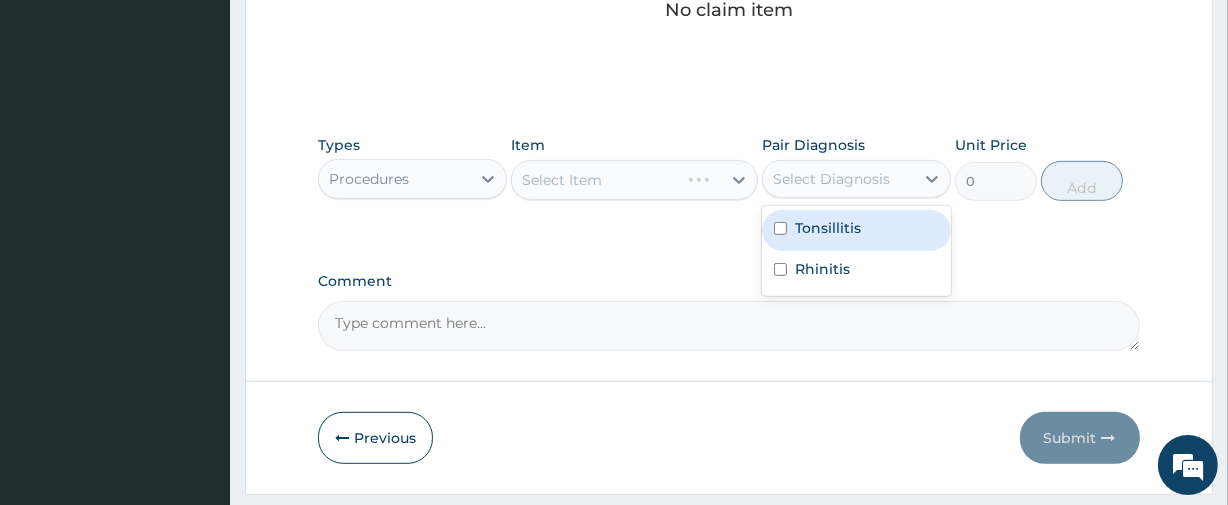 click on "Tonsillitis" at bounding box center [828, 228] 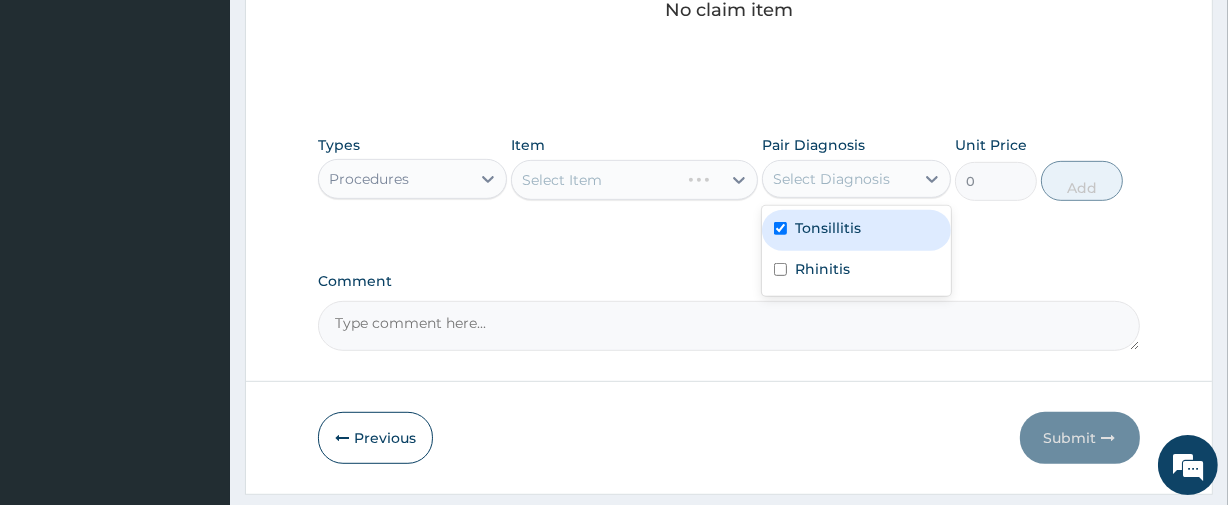 checkbox on "true" 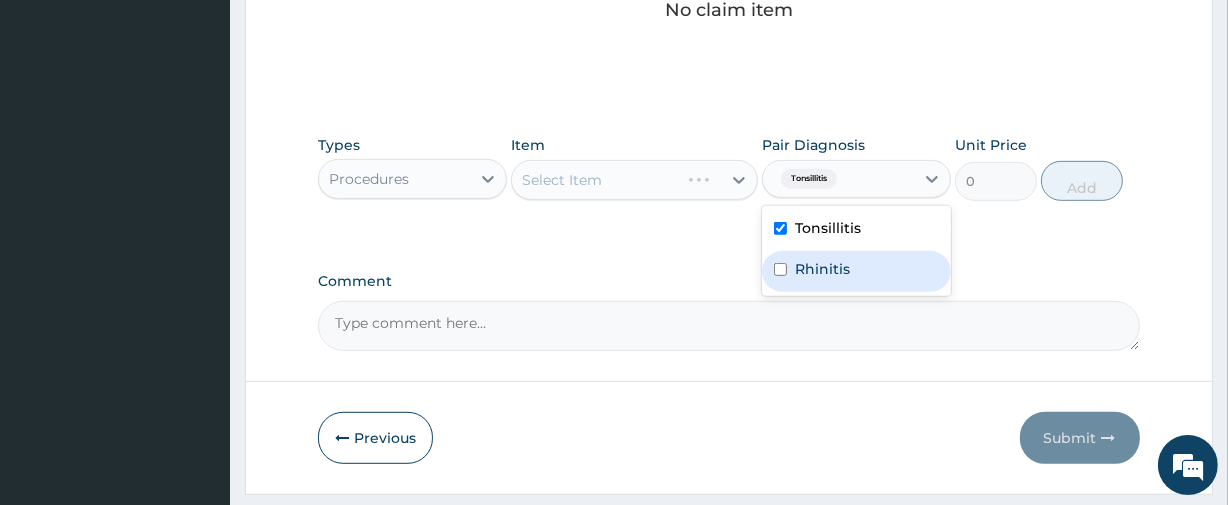 click on "Rhinitis" at bounding box center [822, 269] 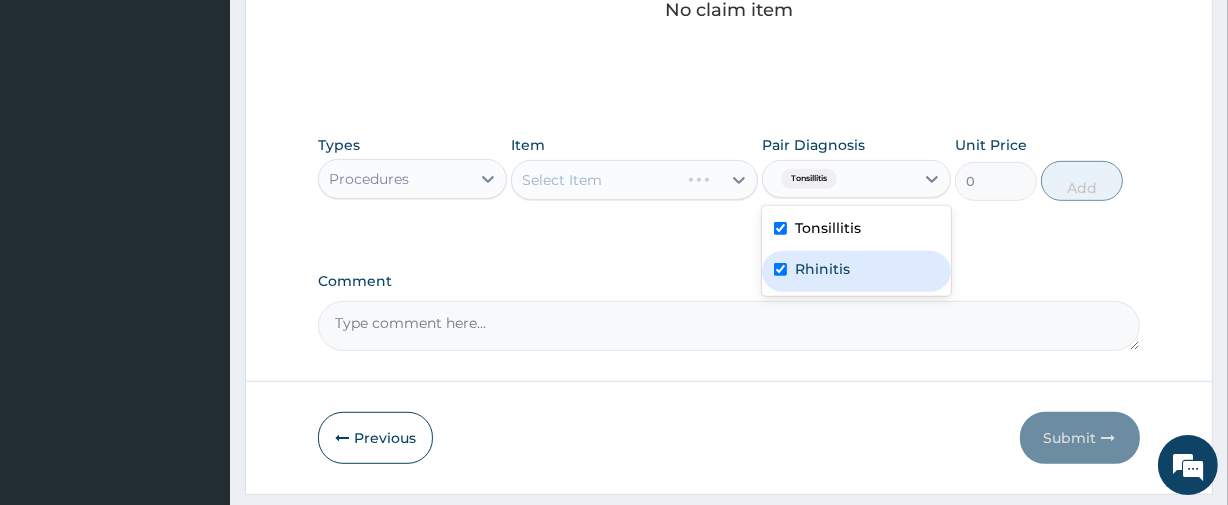 checkbox on "true" 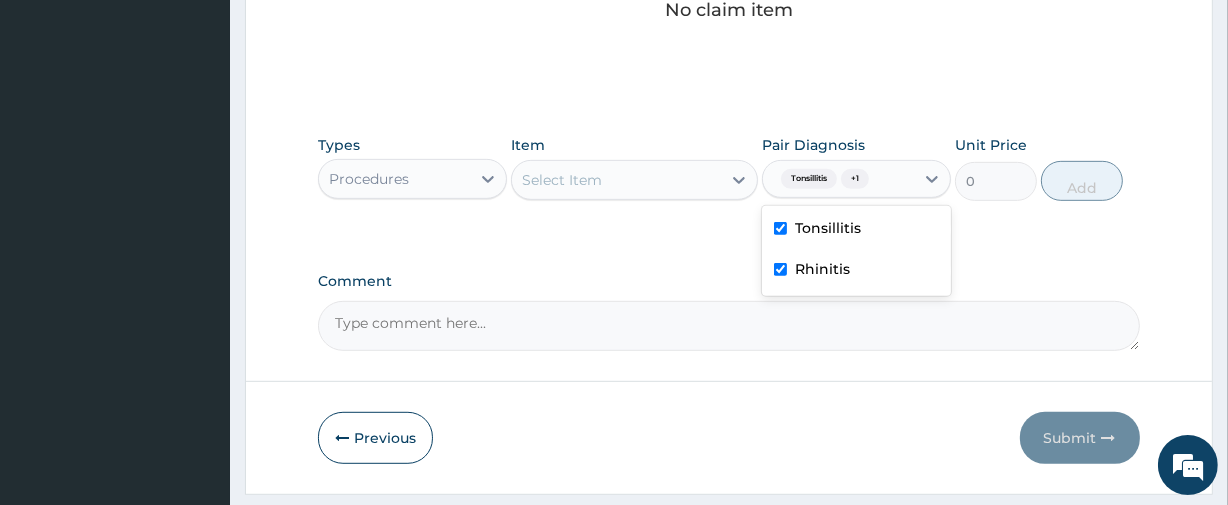 click on "Select Item" at bounding box center [616, 180] 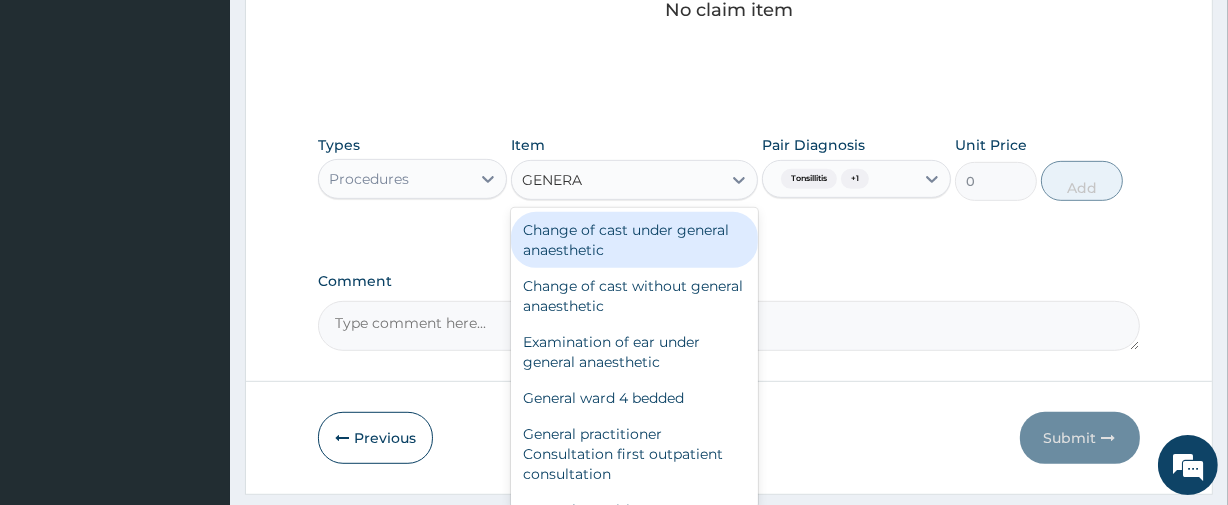 type on "GENERAL" 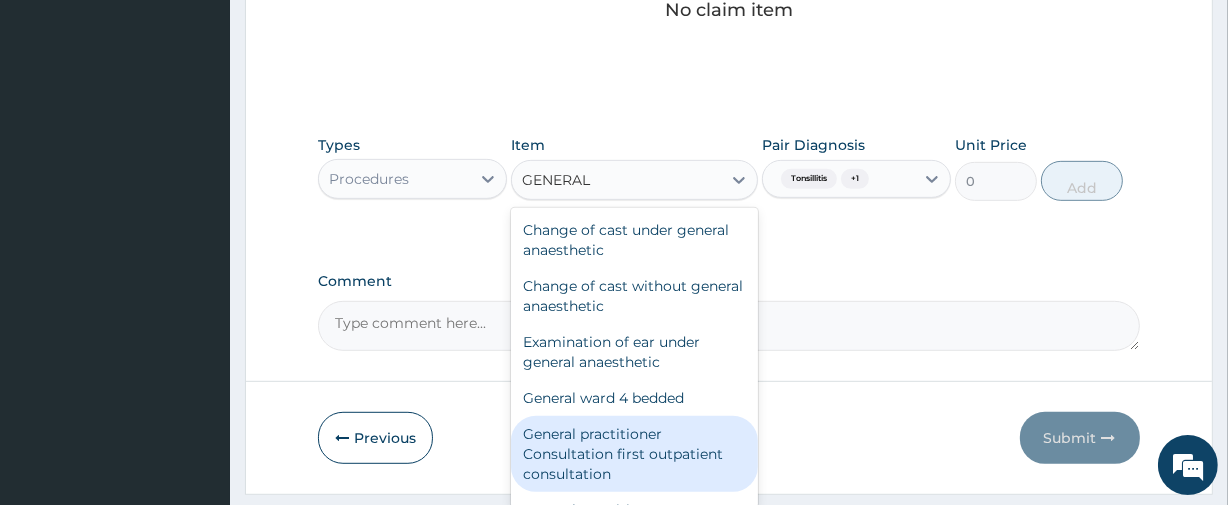 click on "General practitioner Consultation first outpatient consultation" at bounding box center [634, 454] 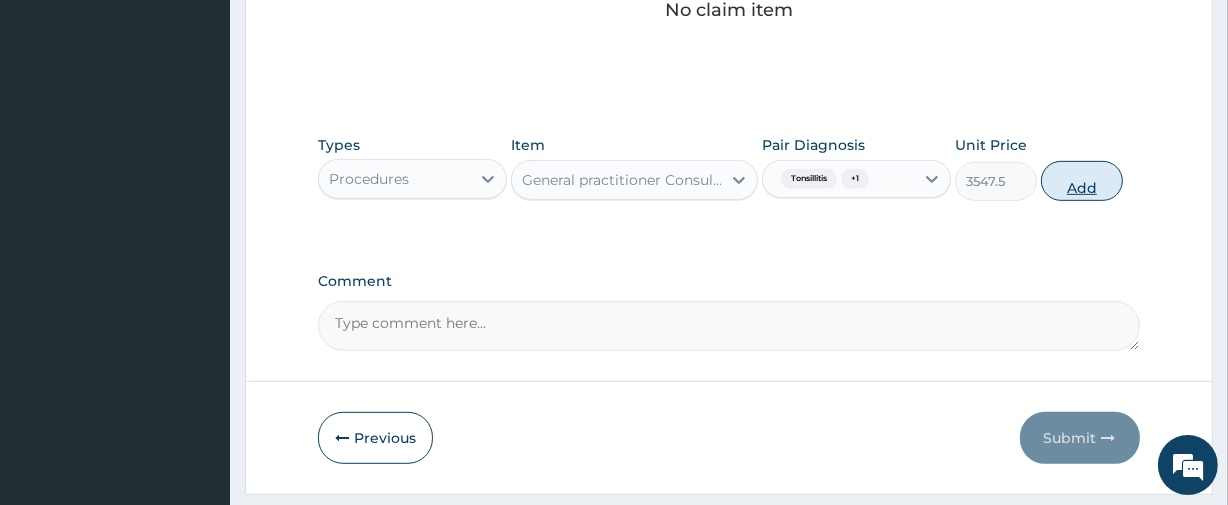 click on "Add" at bounding box center [1082, 181] 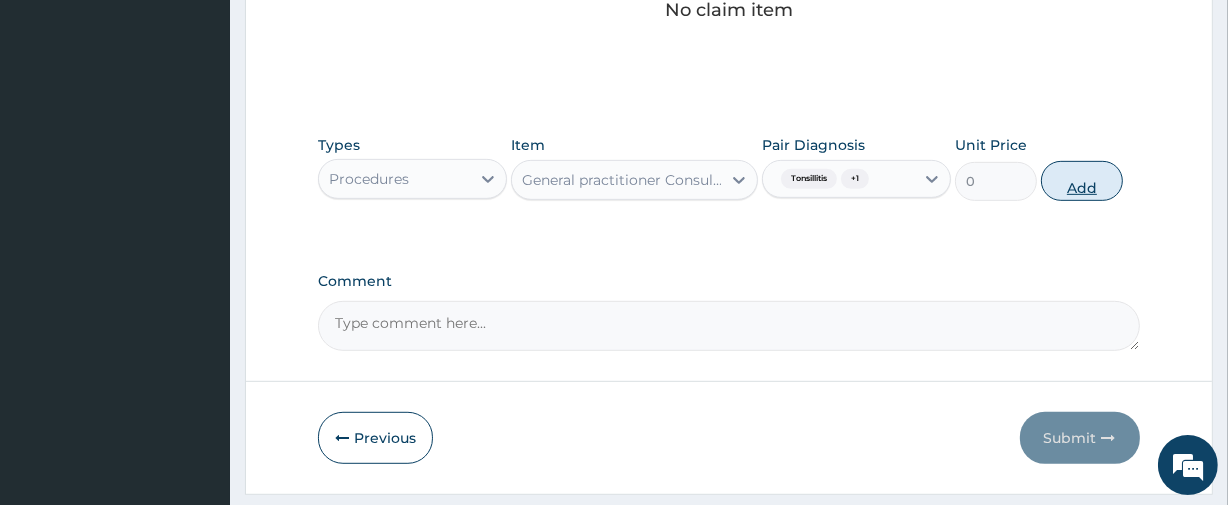 scroll, scrollTop: 584, scrollLeft: 0, axis: vertical 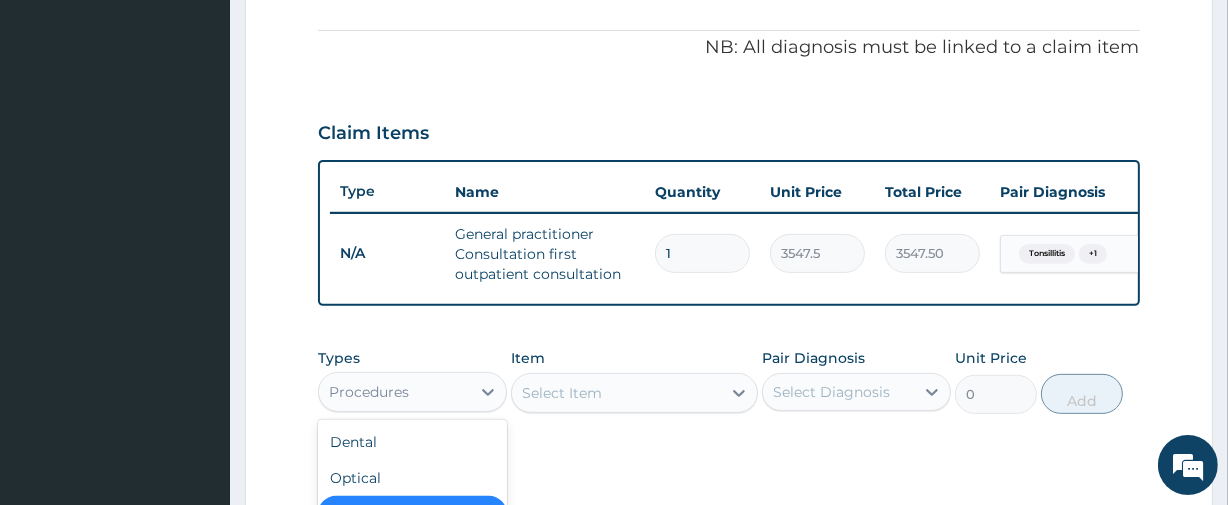 click on "Procedures" at bounding box center [369, 392] 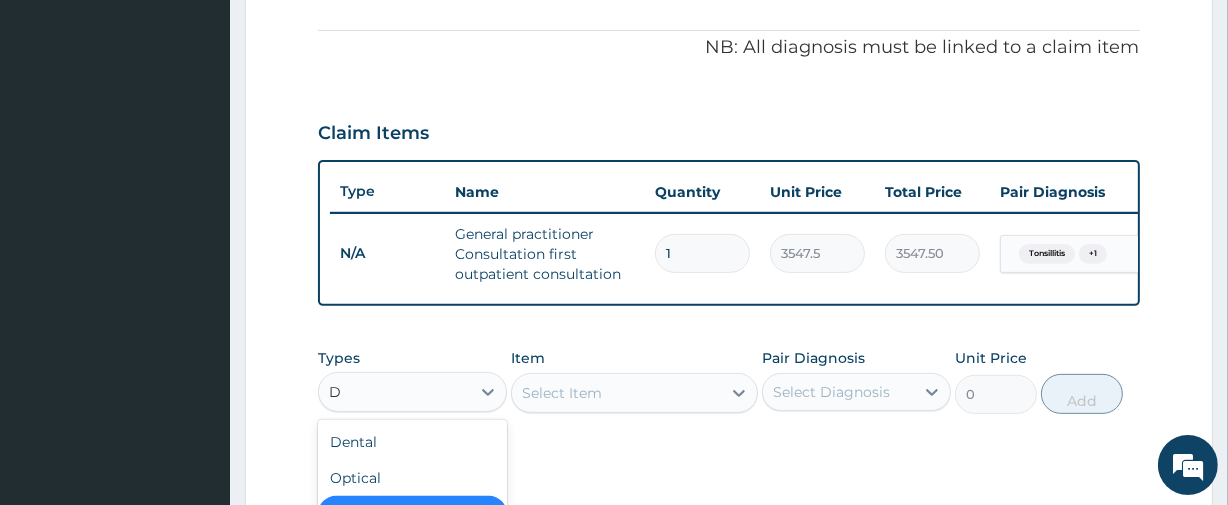 type on "DR" 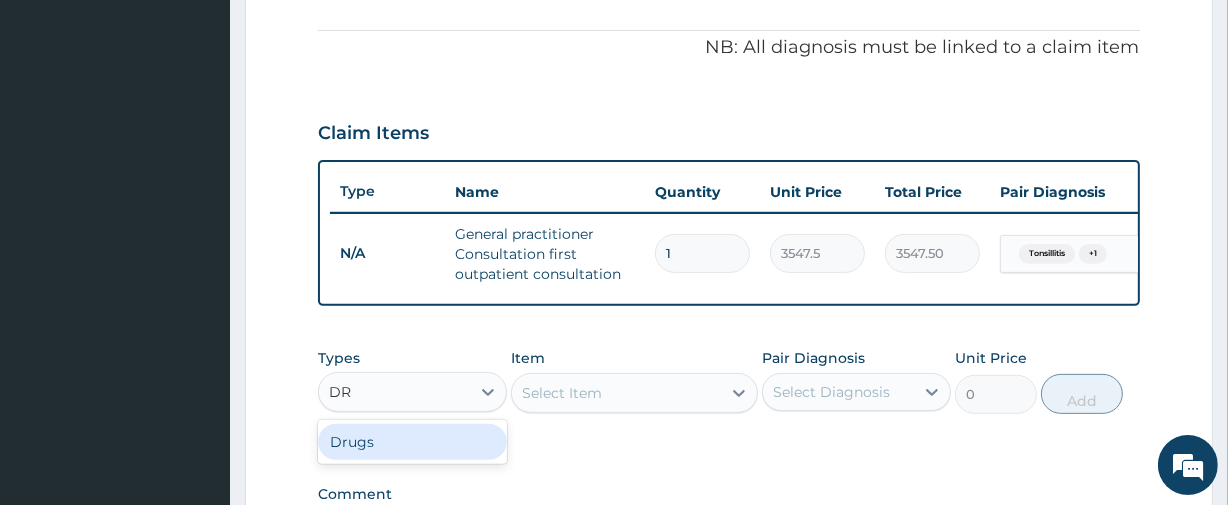 click on "Drugs" at bounding box center [412, 442] 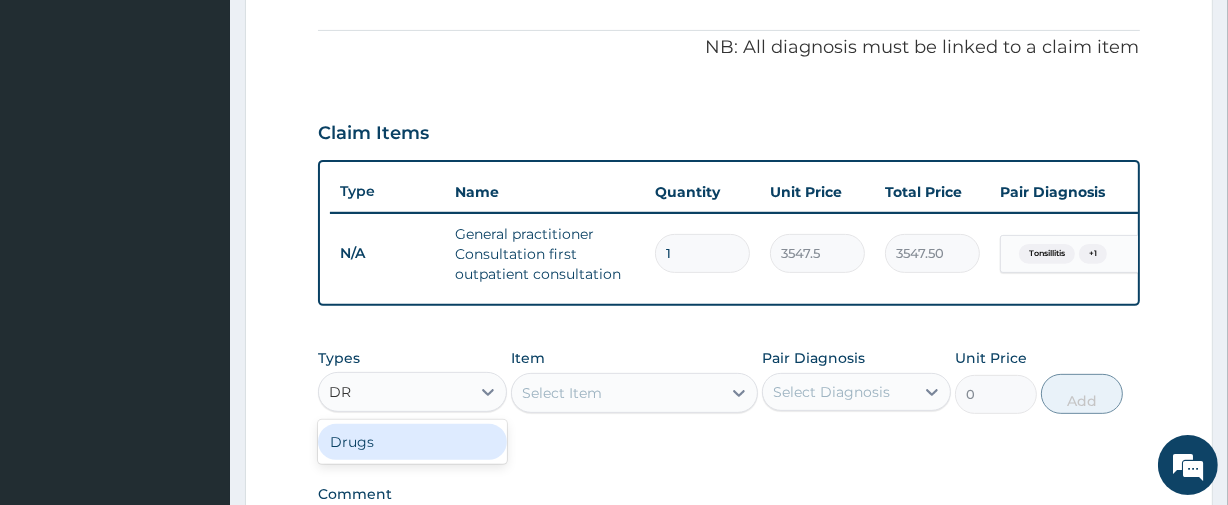 type 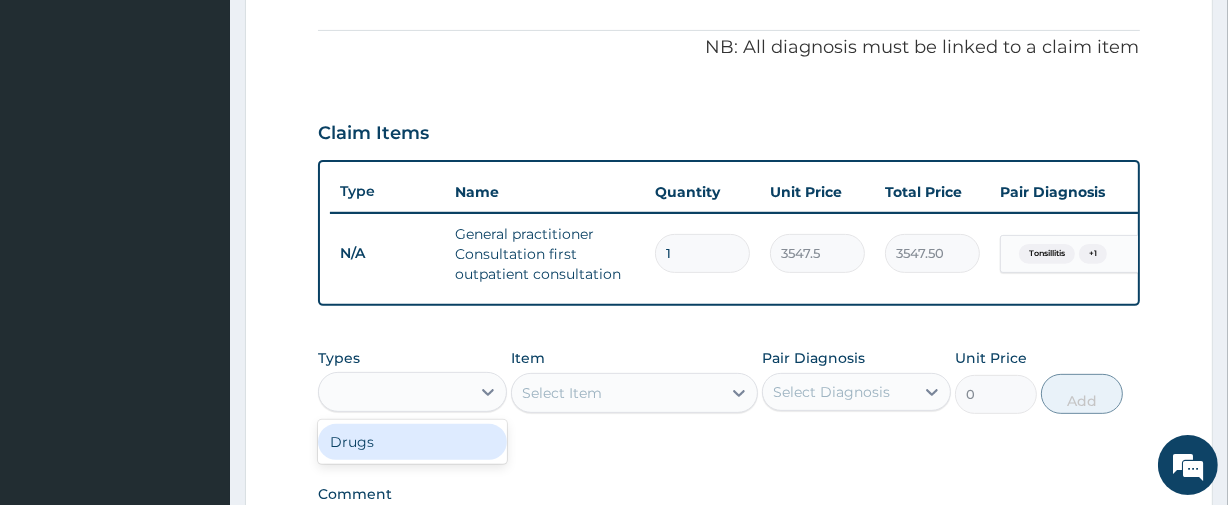 click on "Types option Procedures, selected. option Drugs focused, 7 of 10. 1 result available for search term DR. Use Up and Down to choose options, press Enter to select the currently focused option, press Escape to exit the menu, press Tab to select the option and exit the menu. DR Drugs Item Select Item Pair Diagnosis Select Diagnosis Unit Price 0 Add" at bounding box center [728, 396] 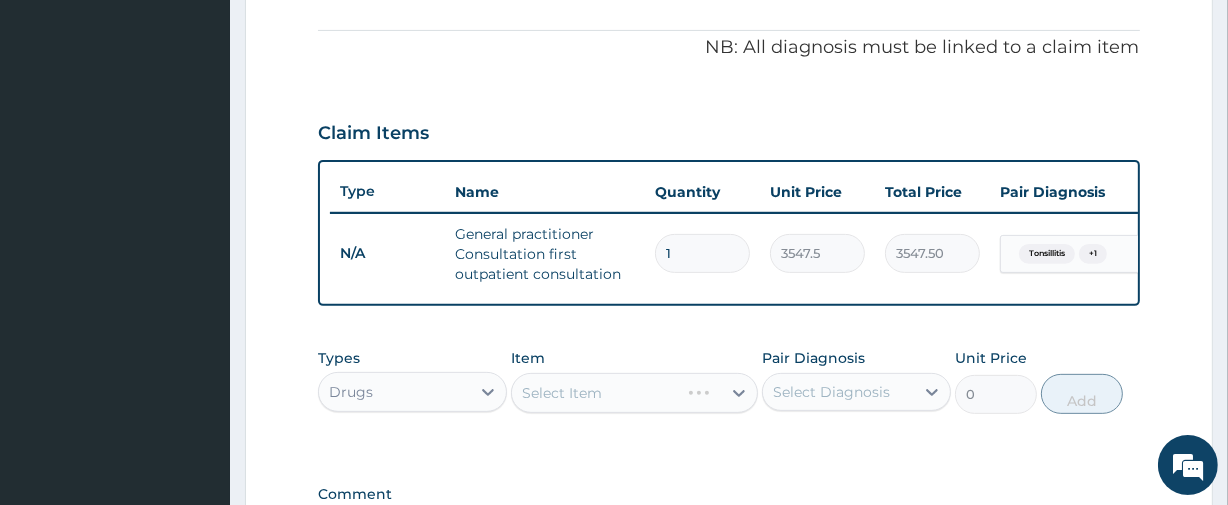 click on "Select Diagnosis" at bounding box center (838, 392) 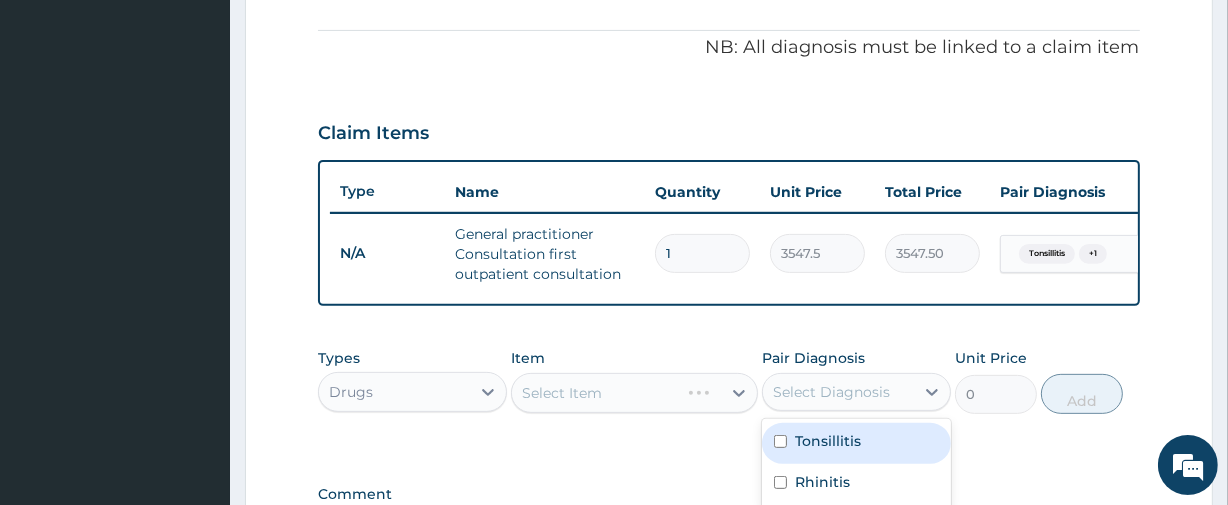 click on "Tonsillitis" at bounding box center (828, 441) 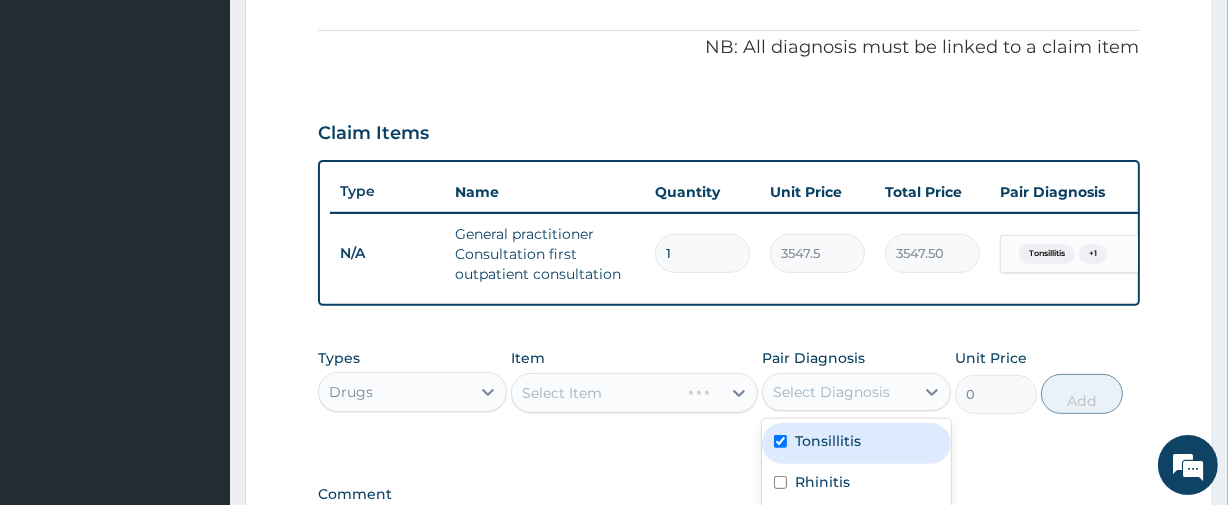 checkbox on "true" 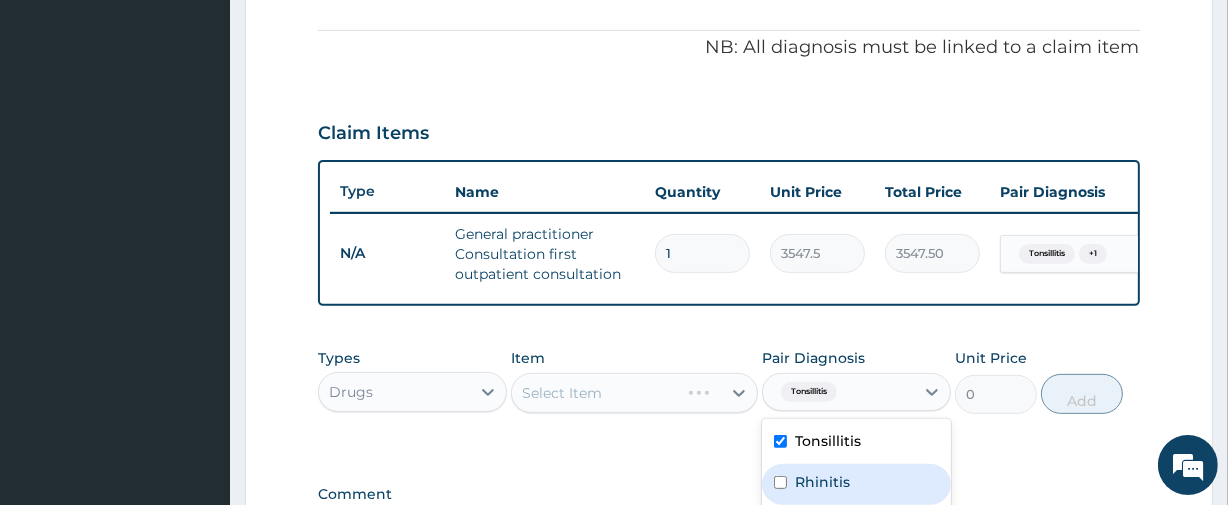 click on "Rhinitis" at bounding box center (822, 482) 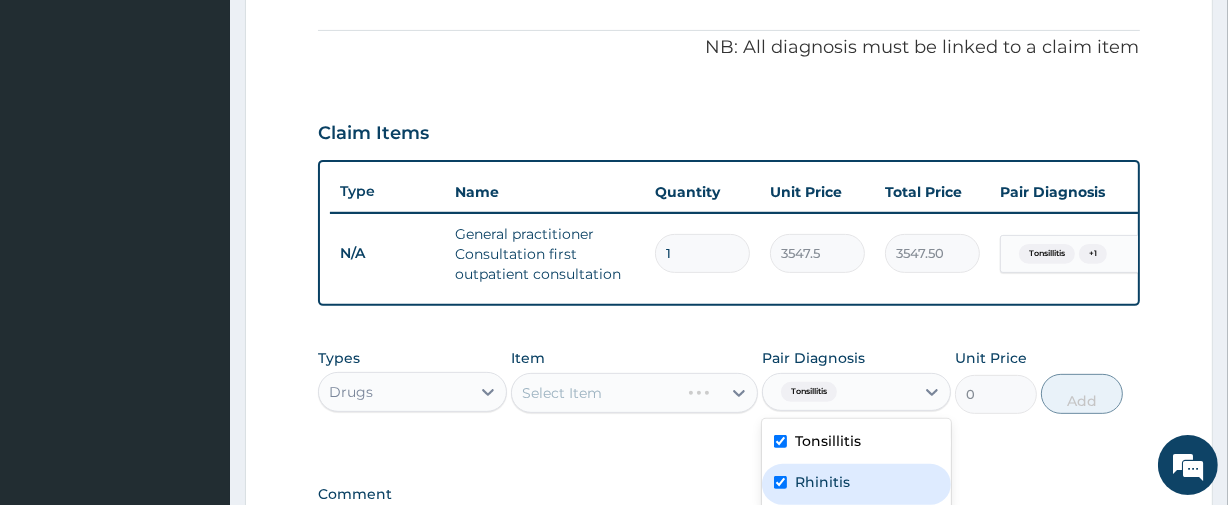 checkbox on "true" 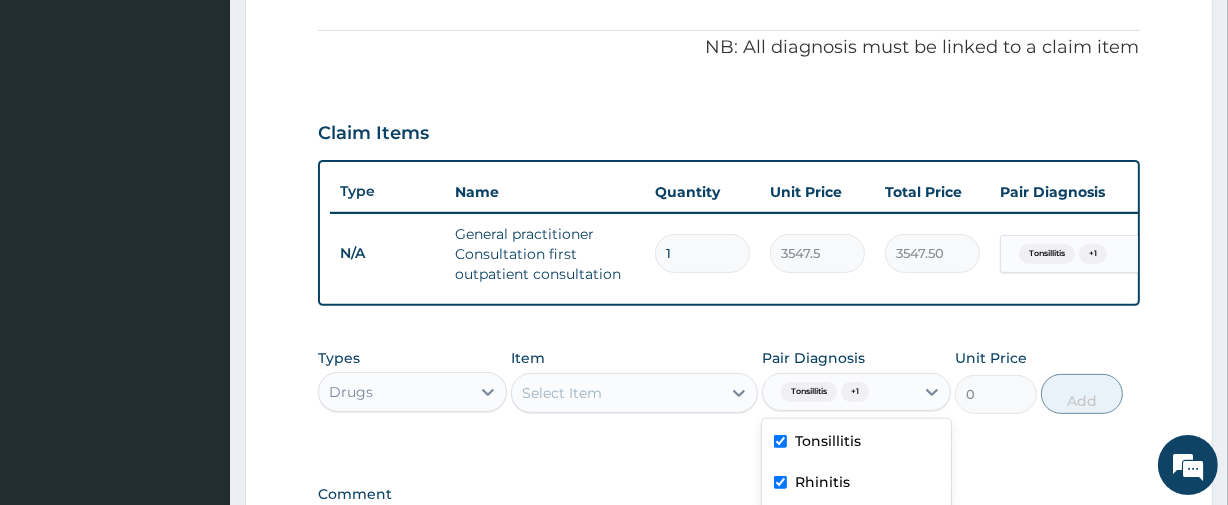 click on "Select Item" at bounding box center [616, 393] 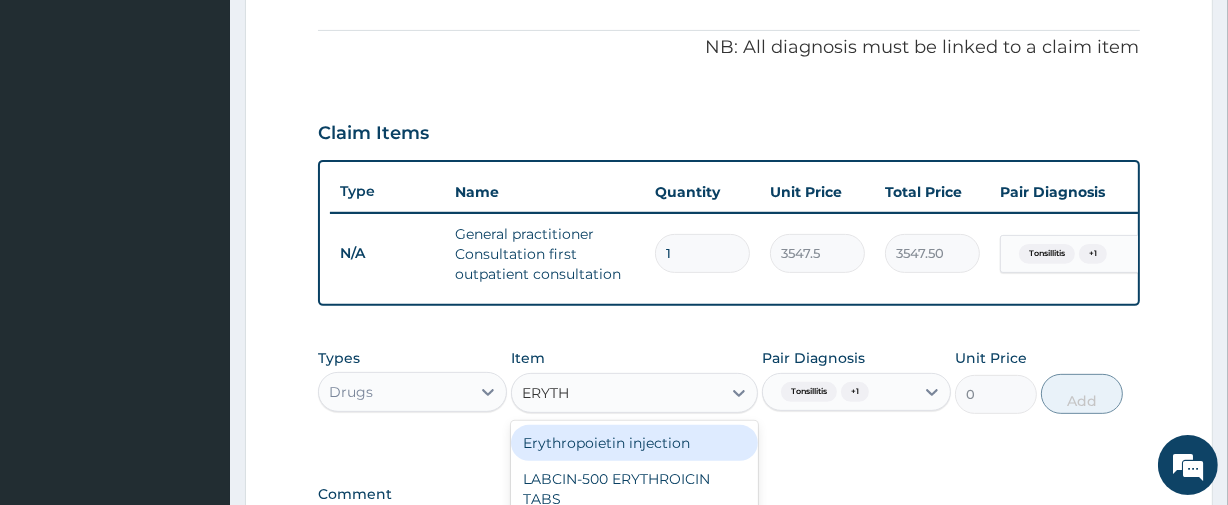 type on "ERYTHR" 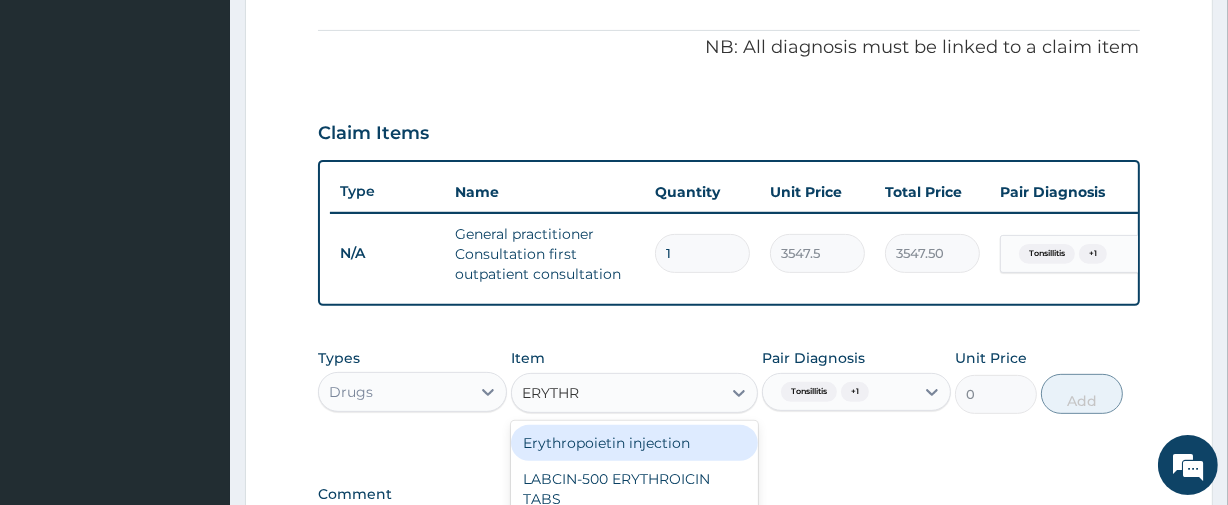 scroll, scrollTop: 865, scrollLeft: 0, axis: vertical 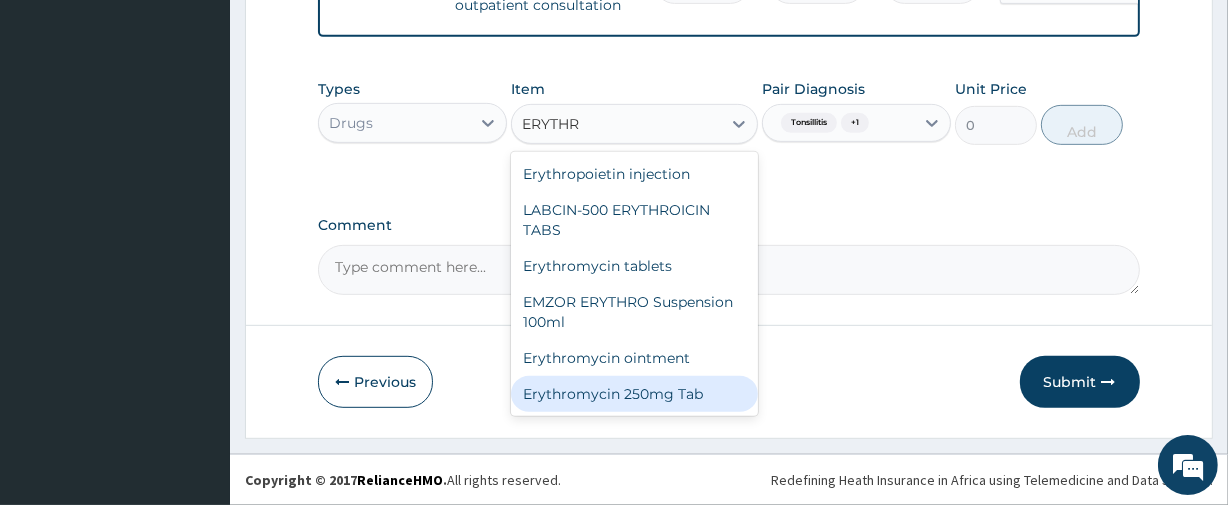 click on "Erythromycin 250mg Tab" at bounding box center (634, 394) 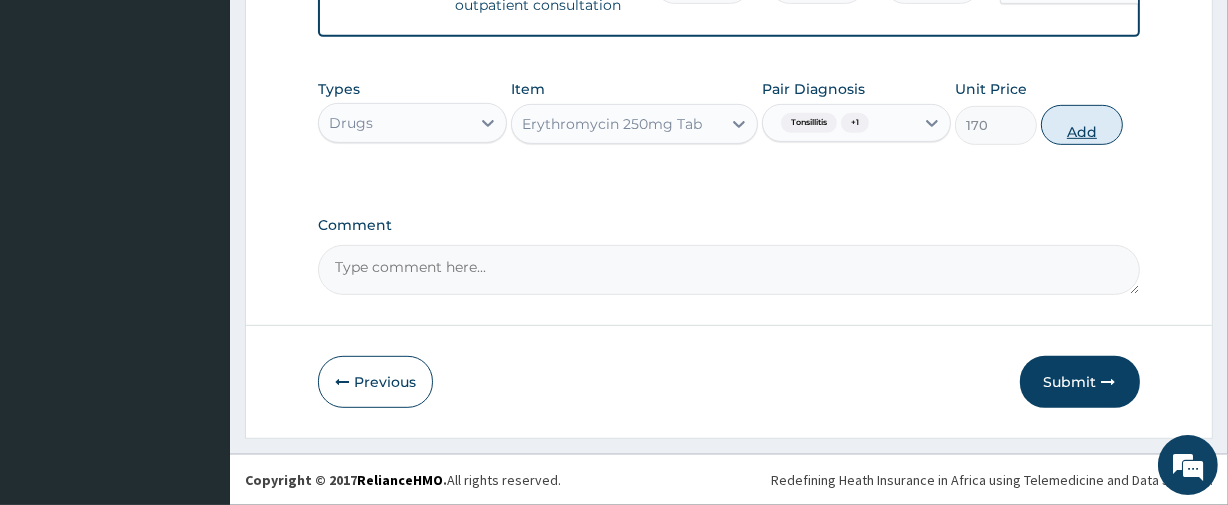 click on "Add" at bounding box center [1082, 125] 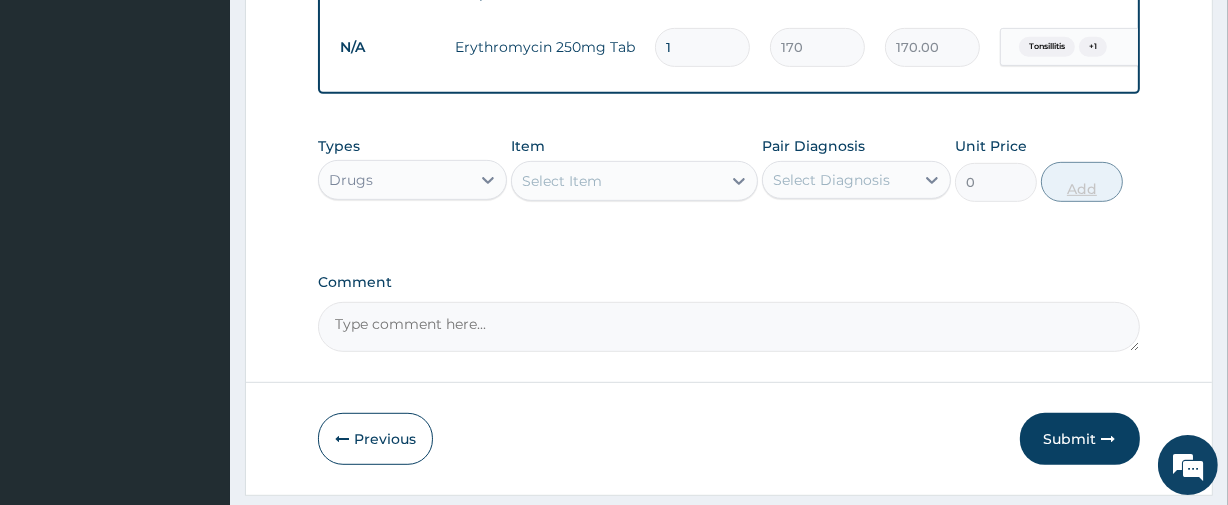 type 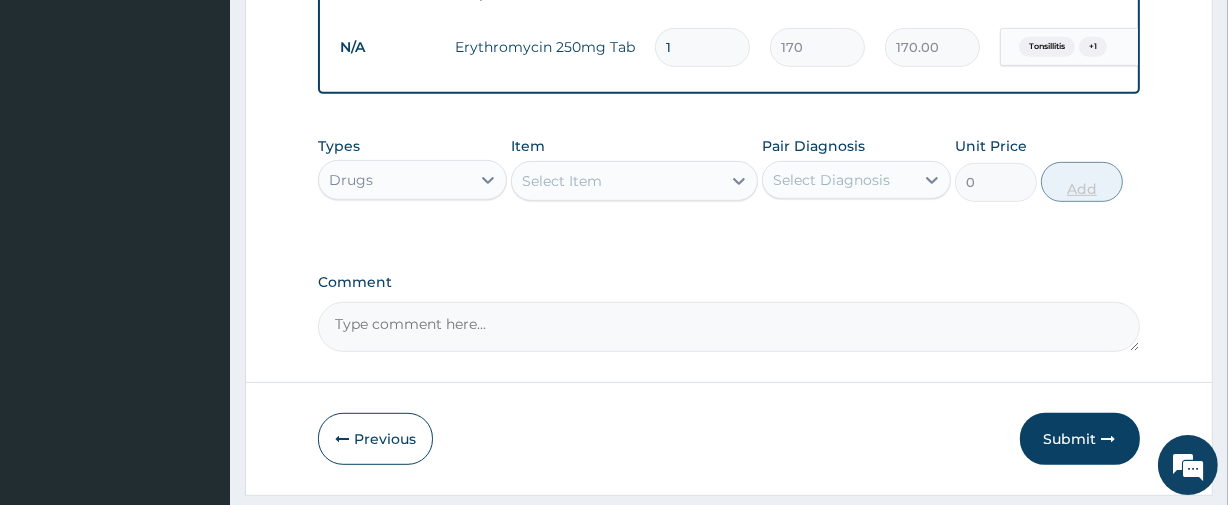 type on "0.00" 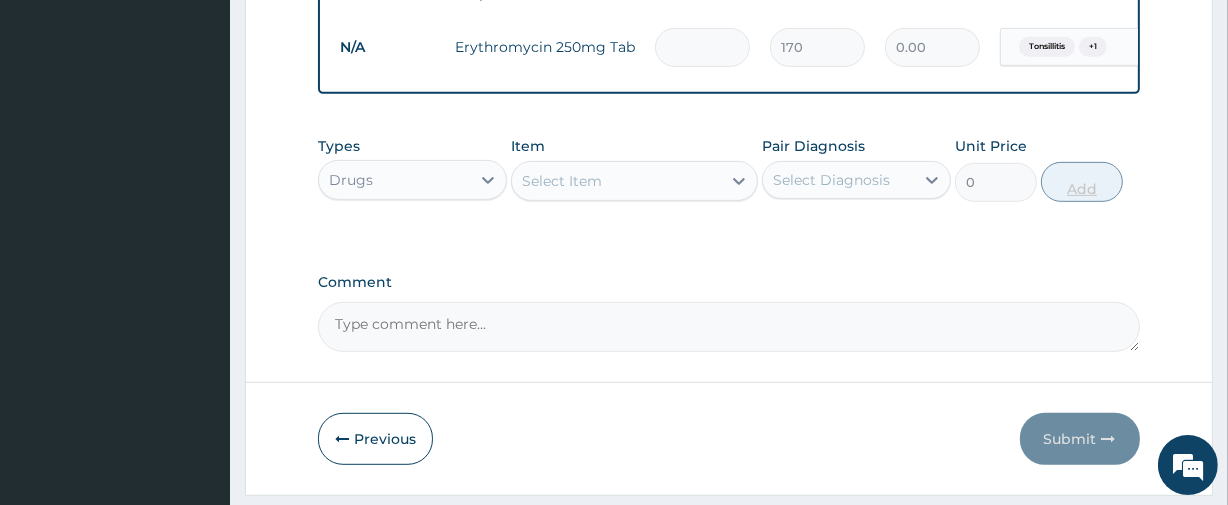 type on "2" 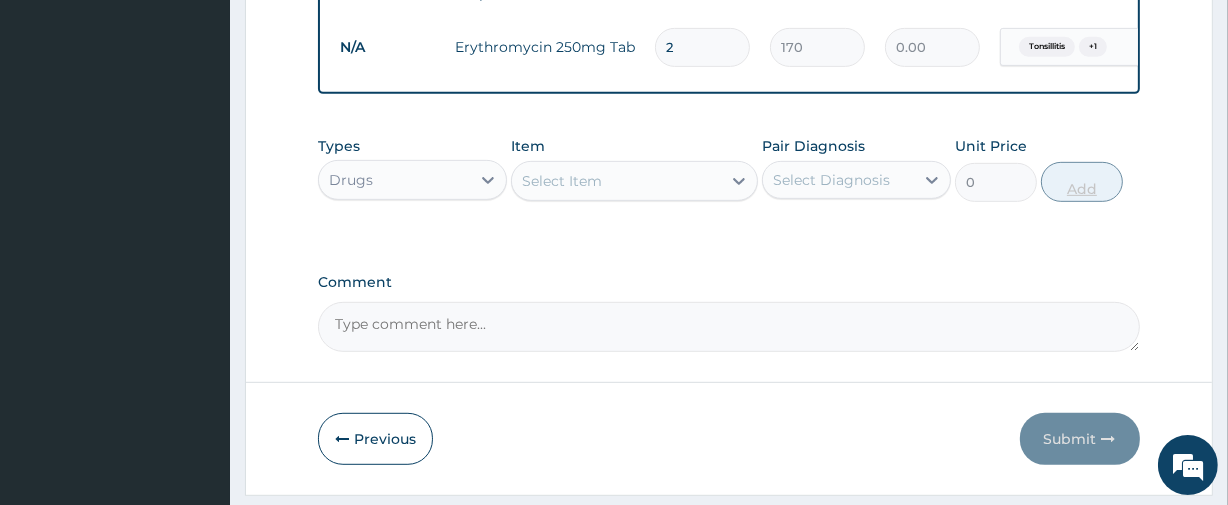 type on "340.00" 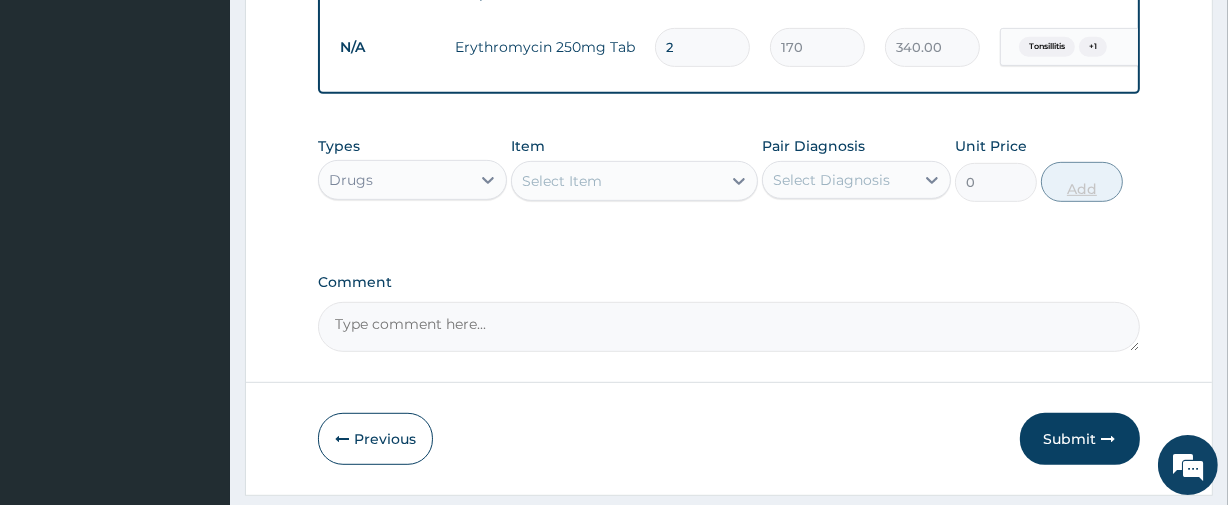 type on "20" 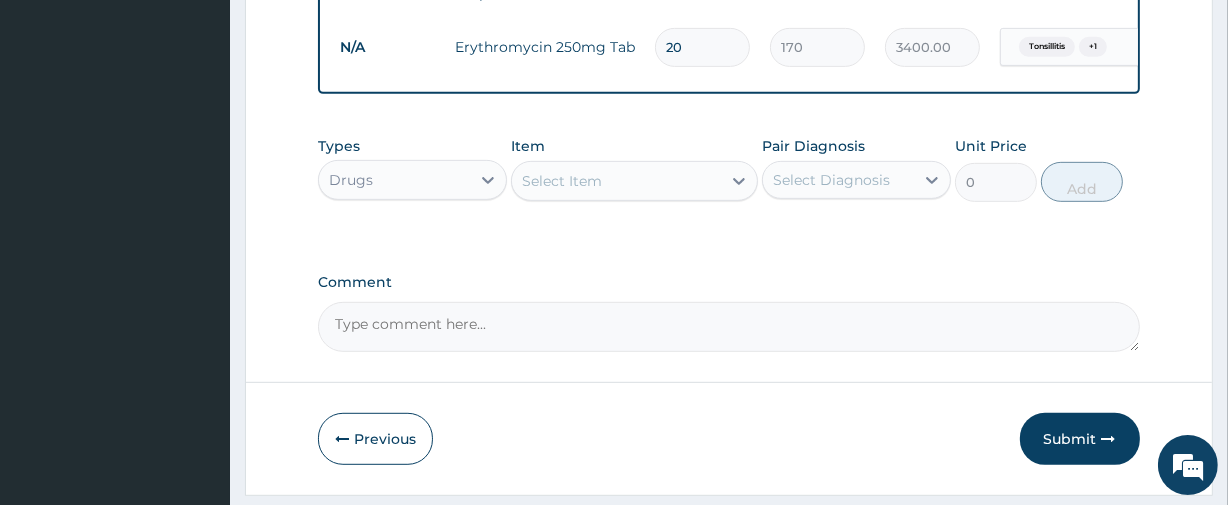 type on "20" 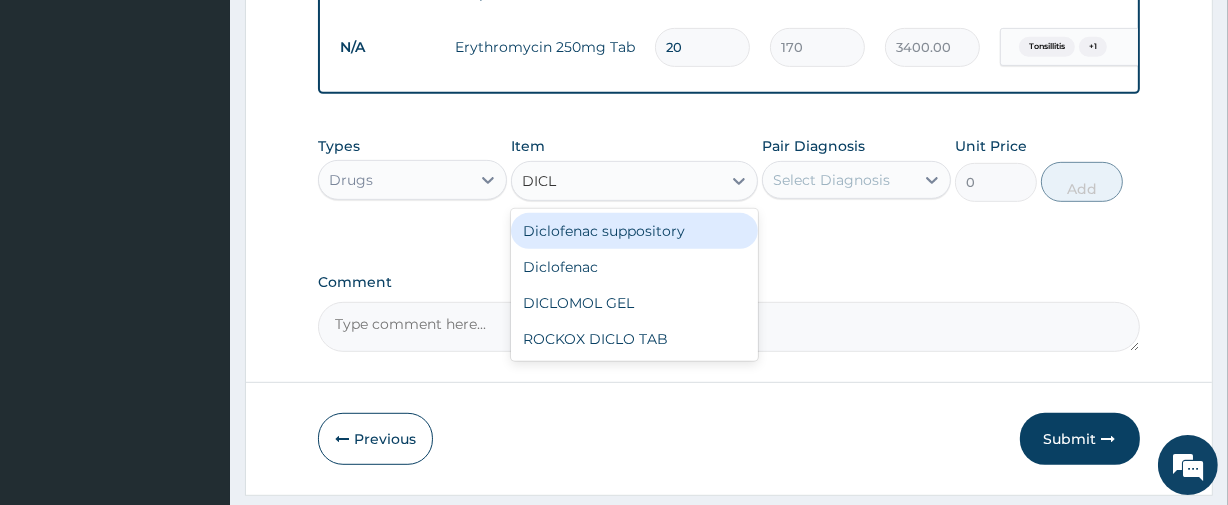 type on "DICLO" 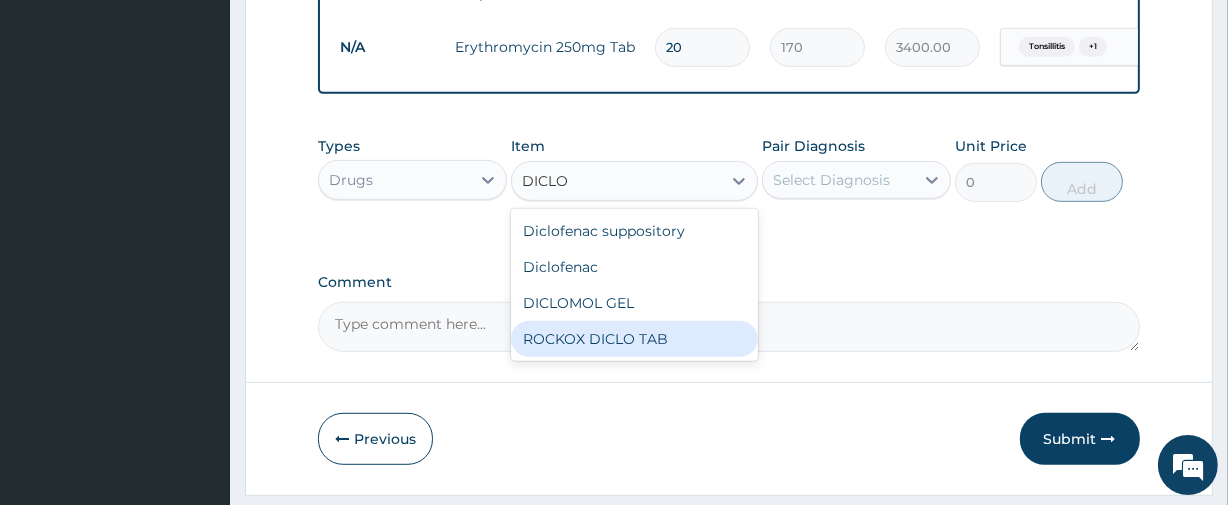 click on "ROCKOX DICLO TAB" at bounding box center [634, 339] 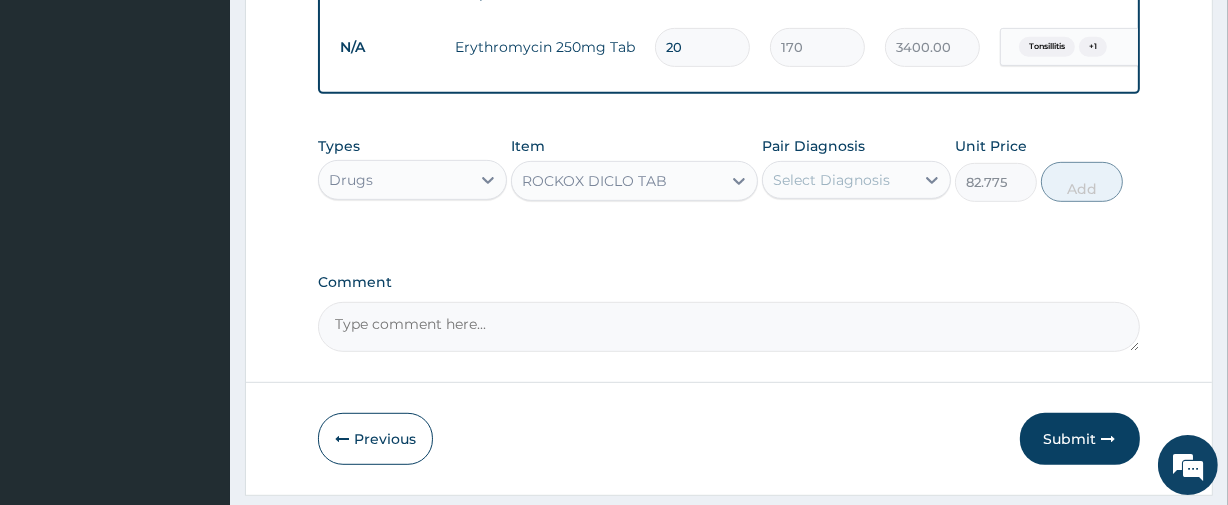 click on "Select Diagnosis" at bounding box center [856, 180] 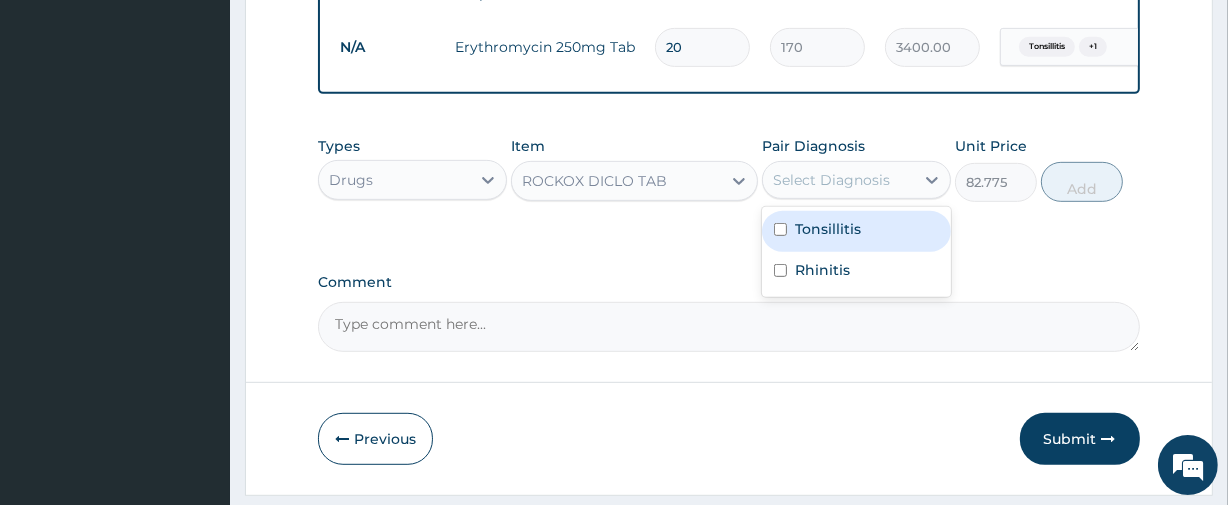 click on "Tonsillitis" at bounding box center [856, 231] 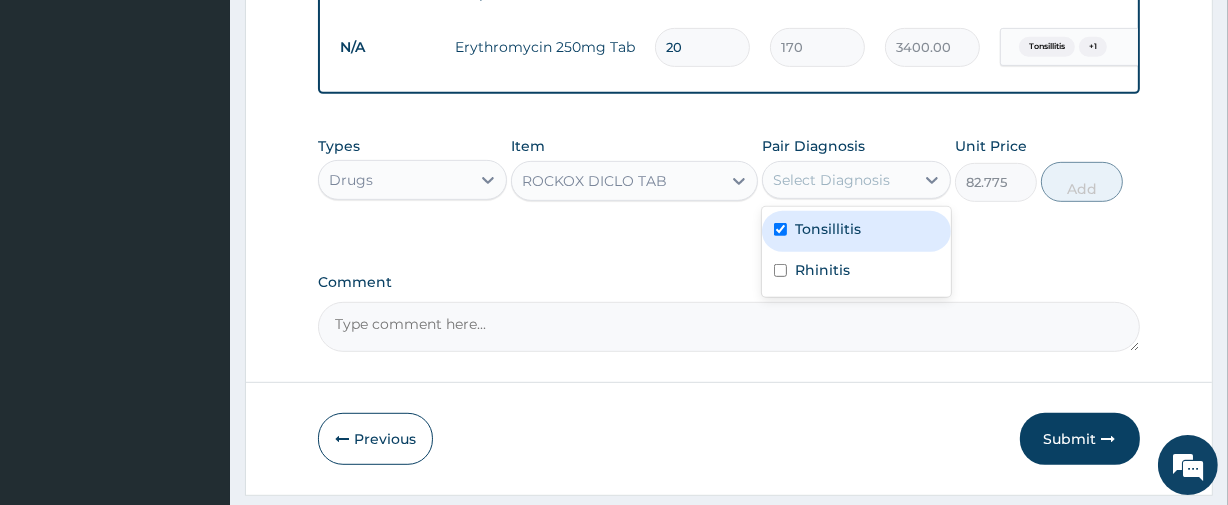 checkbox on "true" 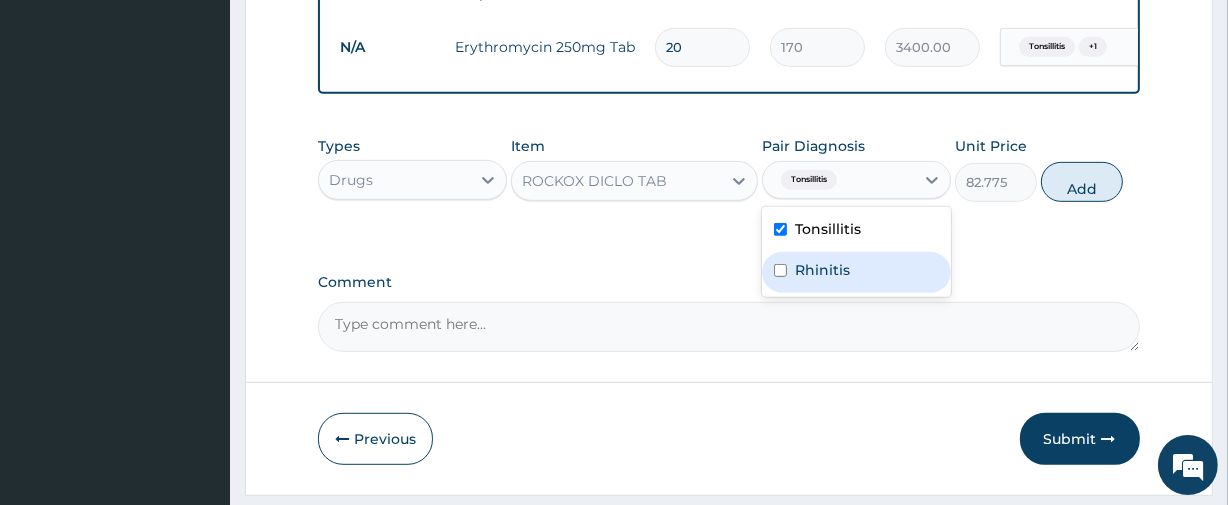 click on "Rhinitis" at bounding box center [822, 270] 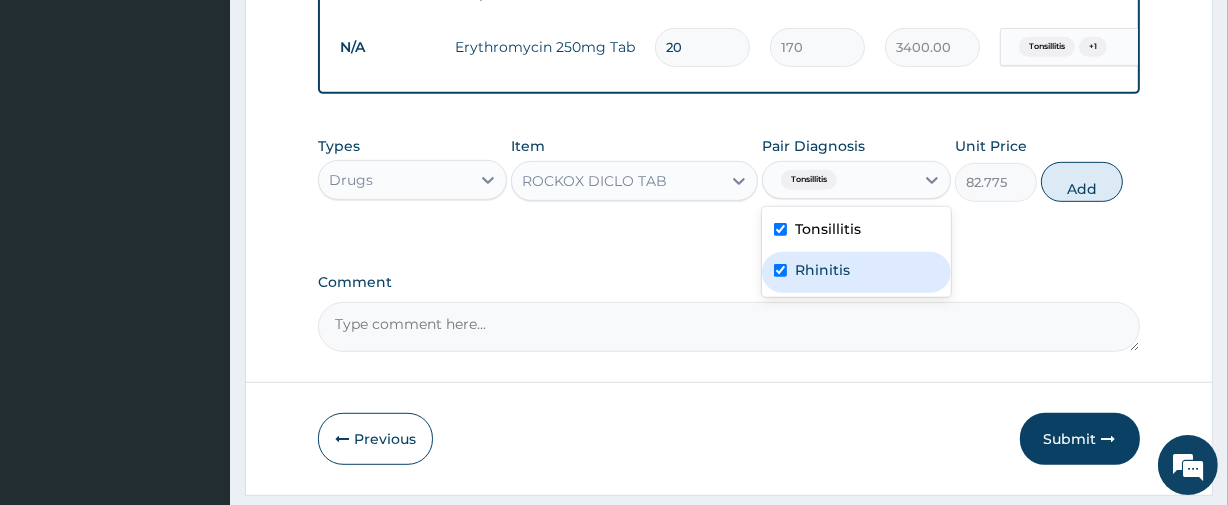 checkbox on "true" 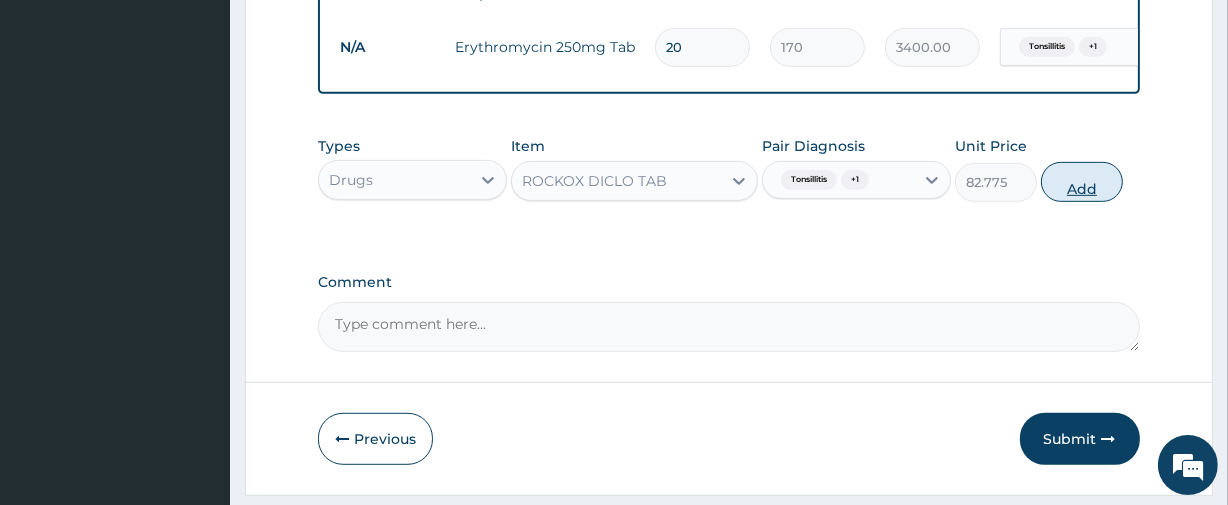 click on "Add" at bounding box center [1082, 182] 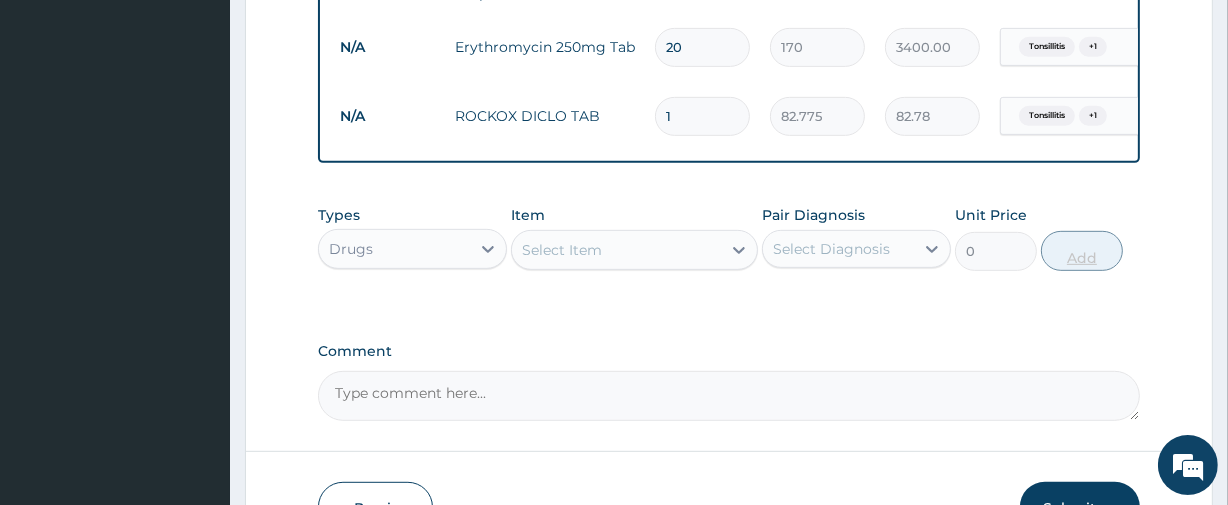 type on "10" 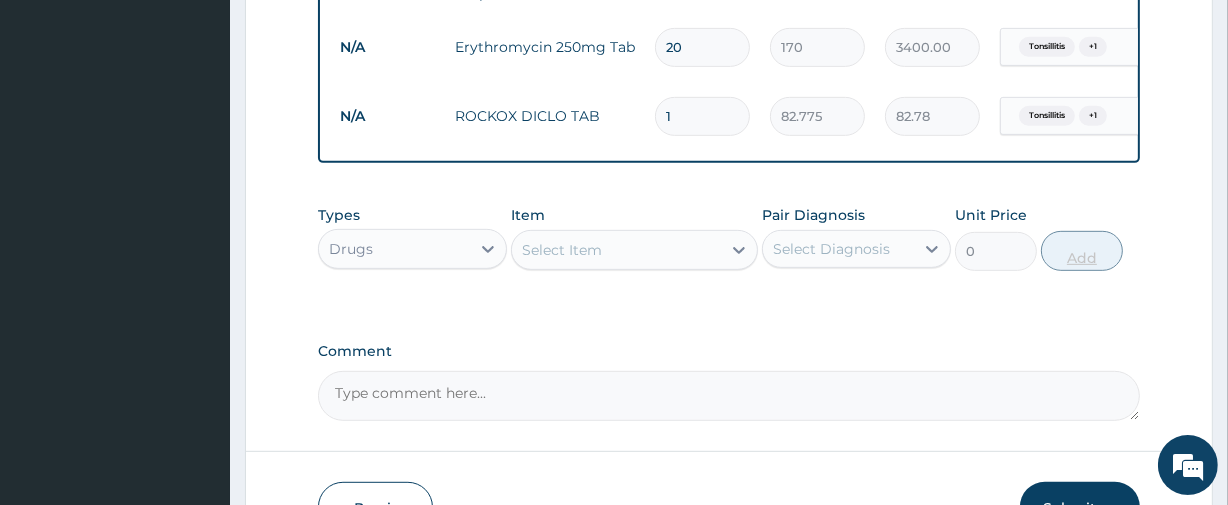 type on "827.75" 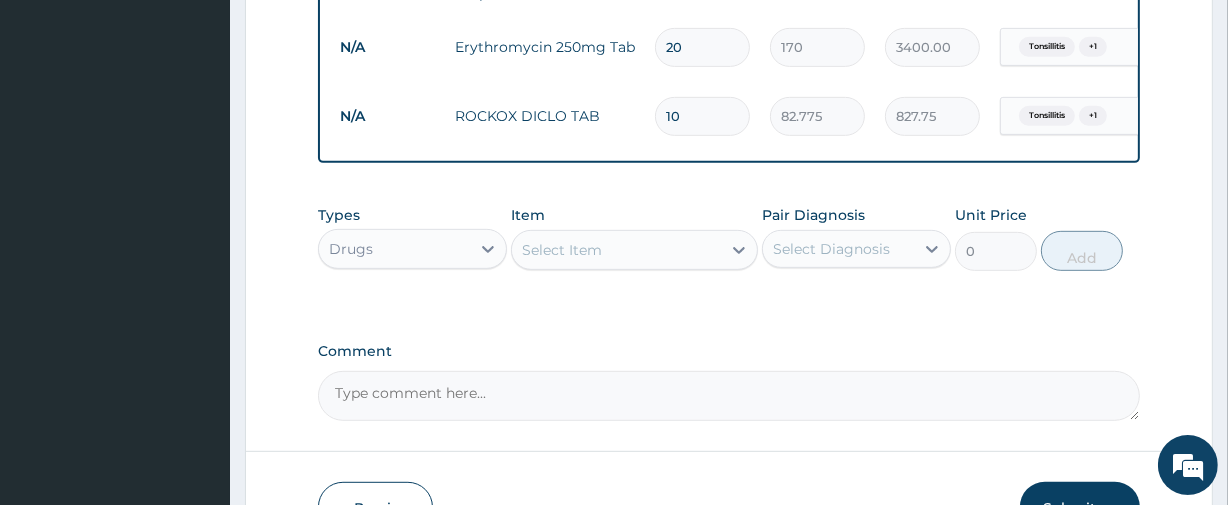 type on "10" 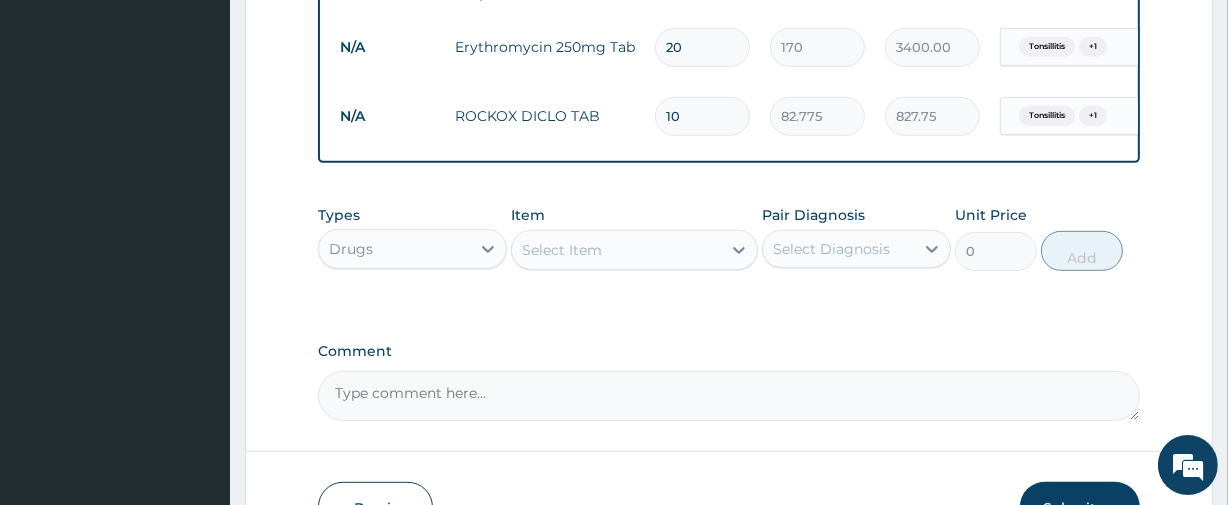 click on "Select Item" at bounding box center (616, 250) 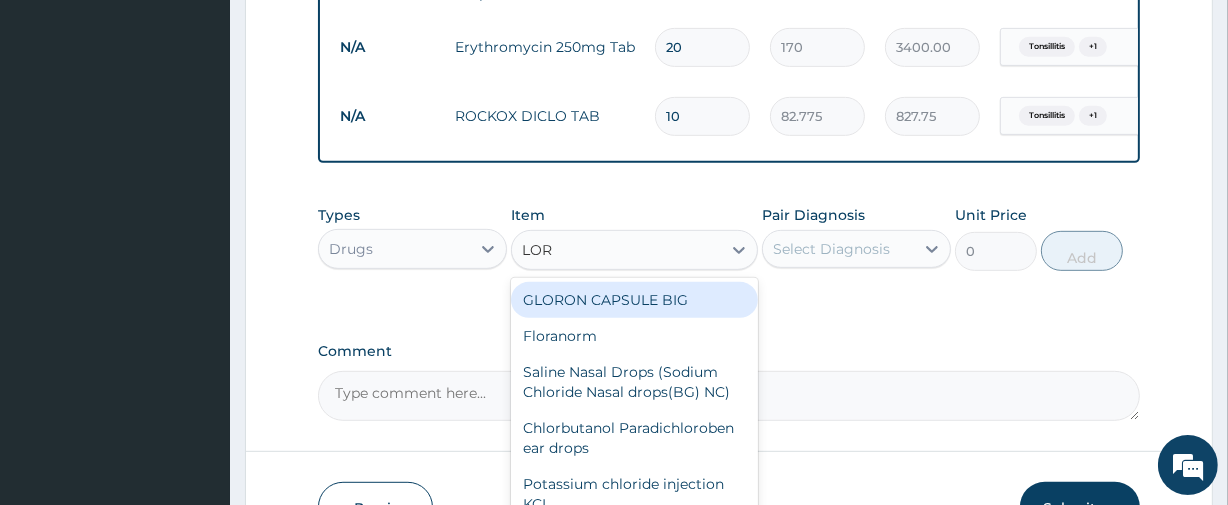 type on "LORA" 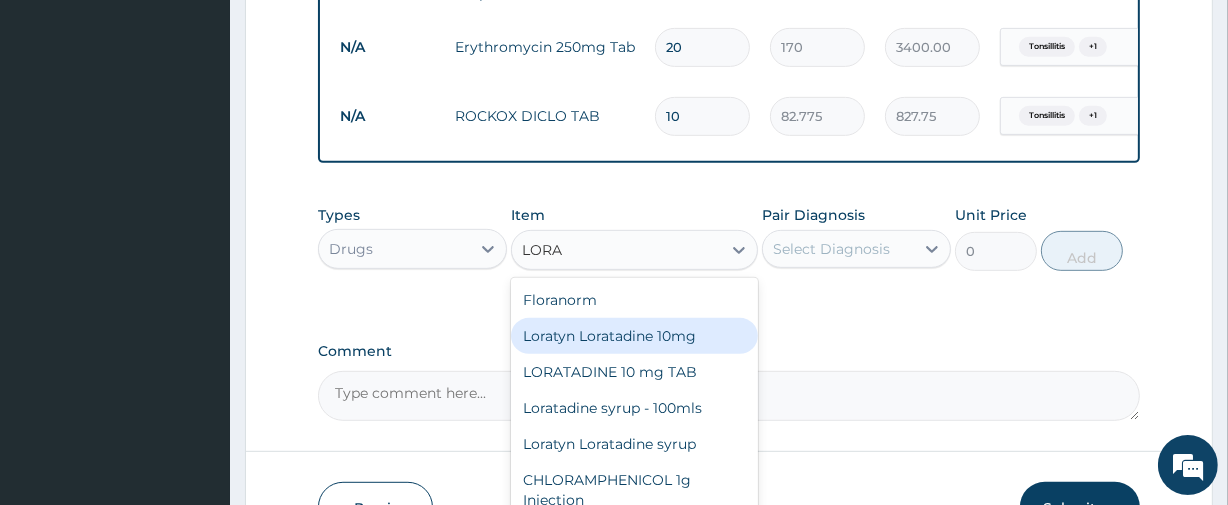 click on "Loratyn Loratadine 10mg" at bounding box center [634, 336] 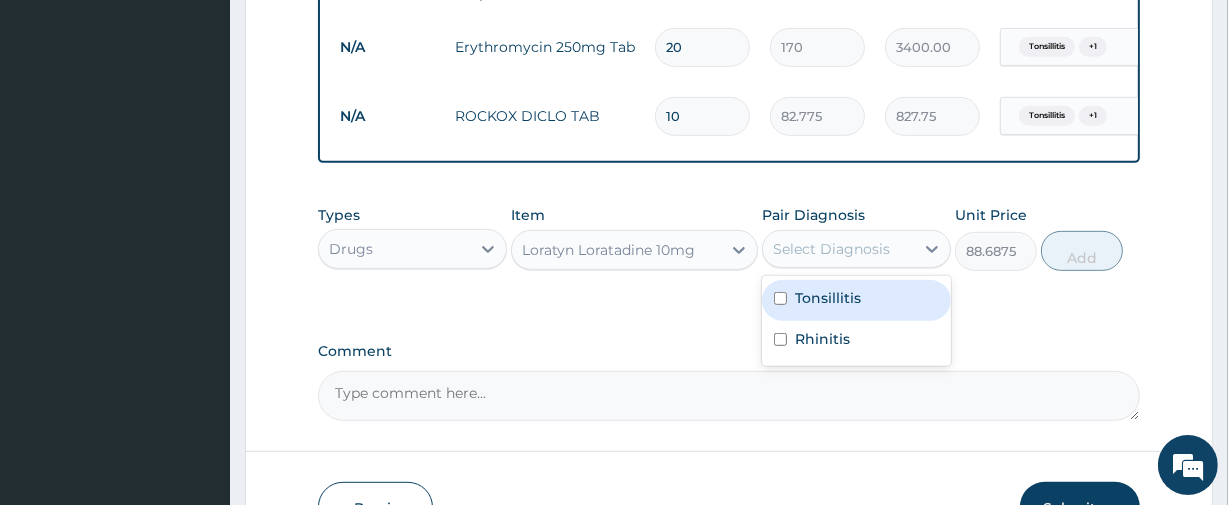 click on "Select Diagnosis" at bounding box center [831, 249] 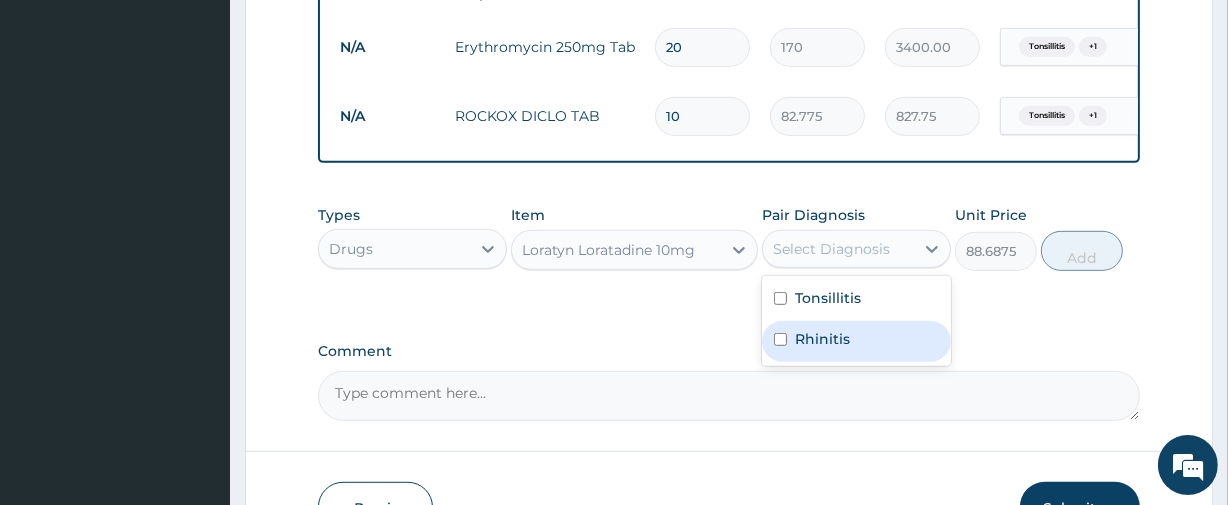 click on "Rhinitis" at bounding box center (856, 341) 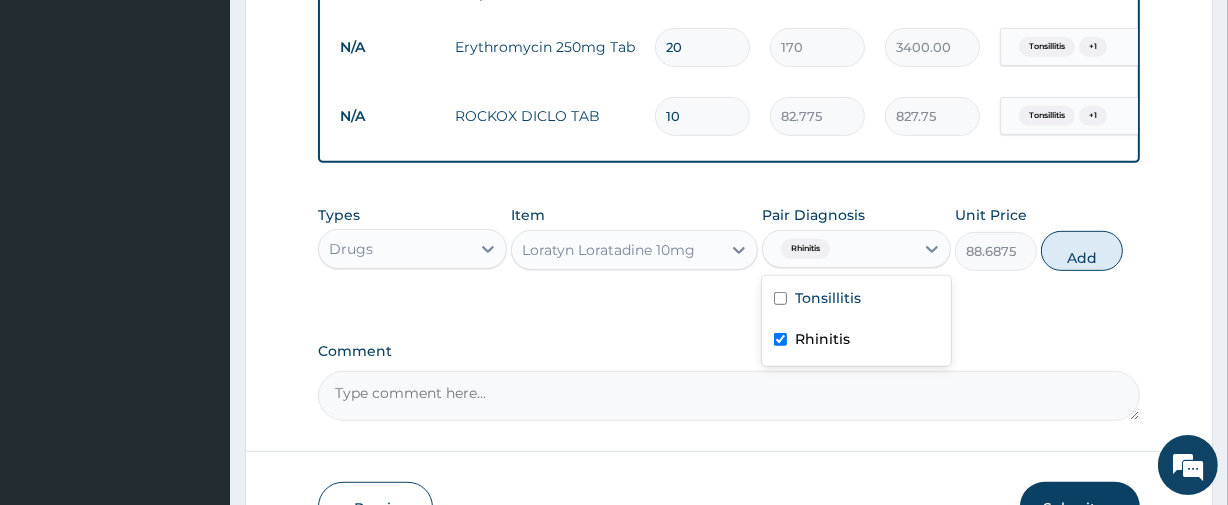 click on "Rhinitis" at bounding box center [856, 341] 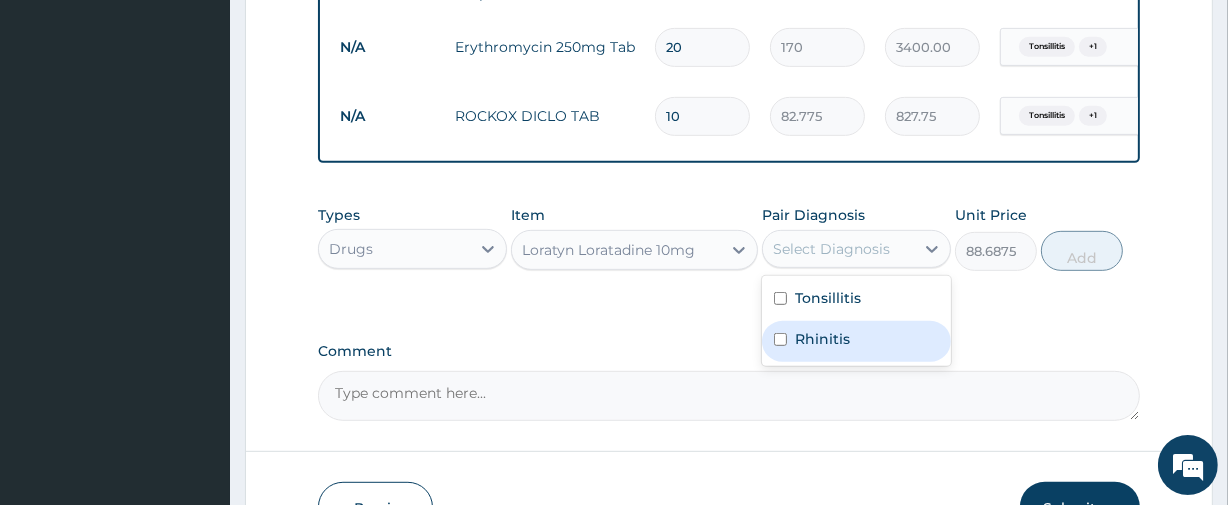 click on "Rhinitis" at bounding box center [856, 341] 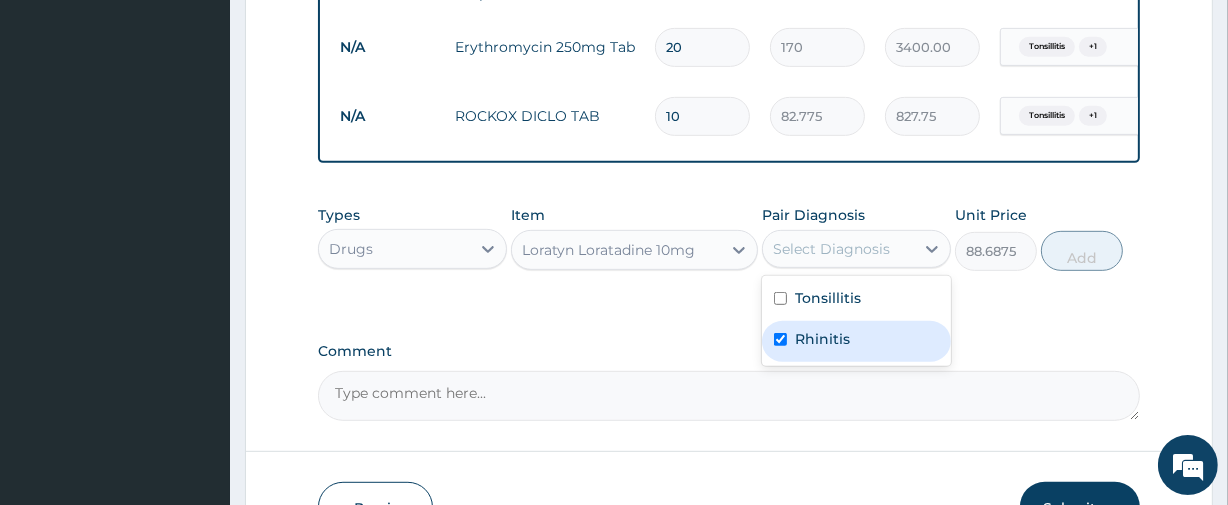 checkbox on "true" 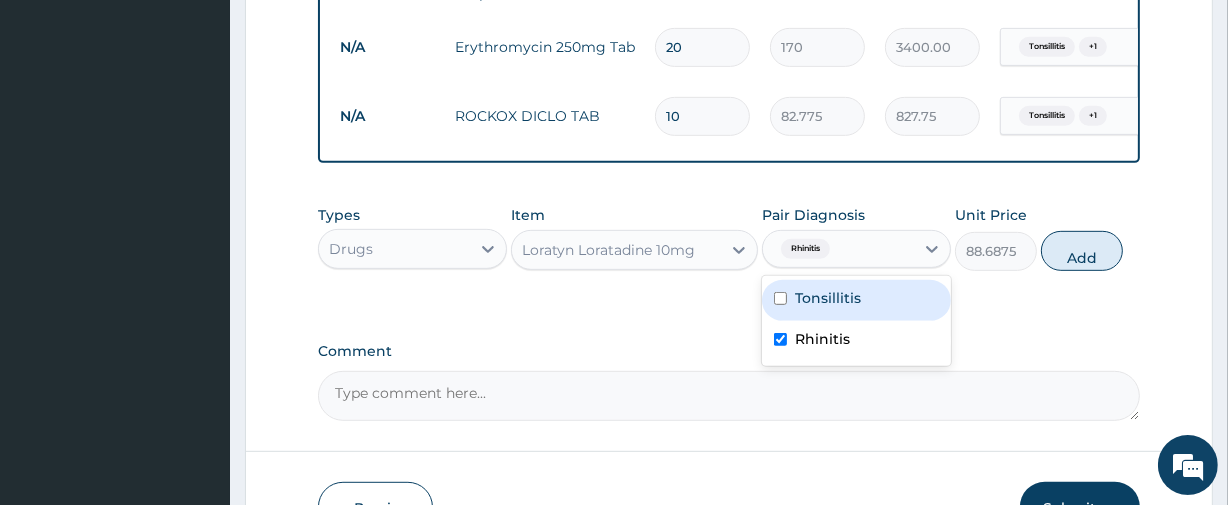 click on "Tonsillitis" at bounding box center [856, 300] 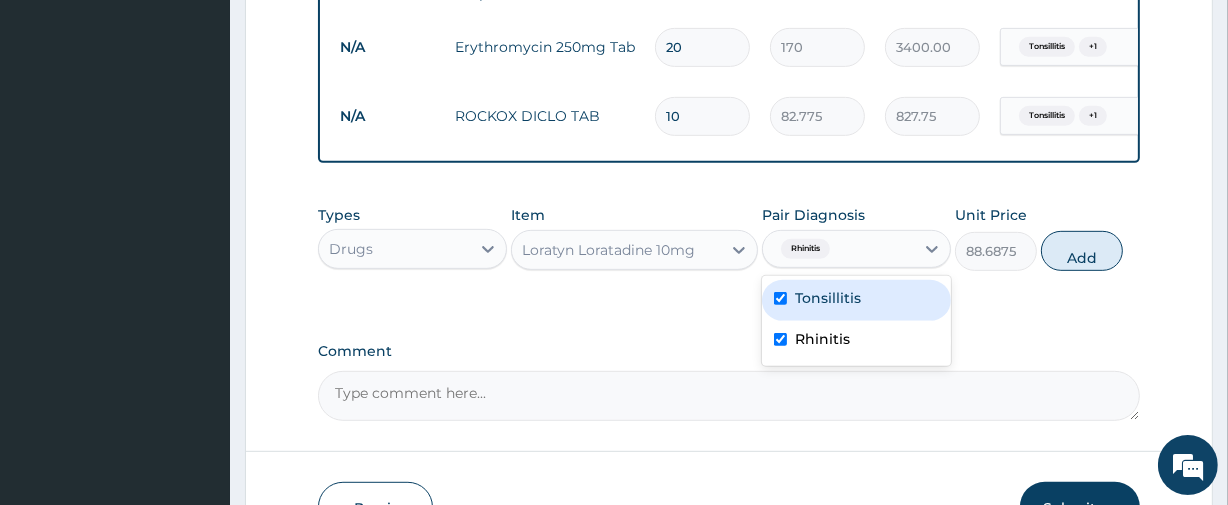checkbox on "true" 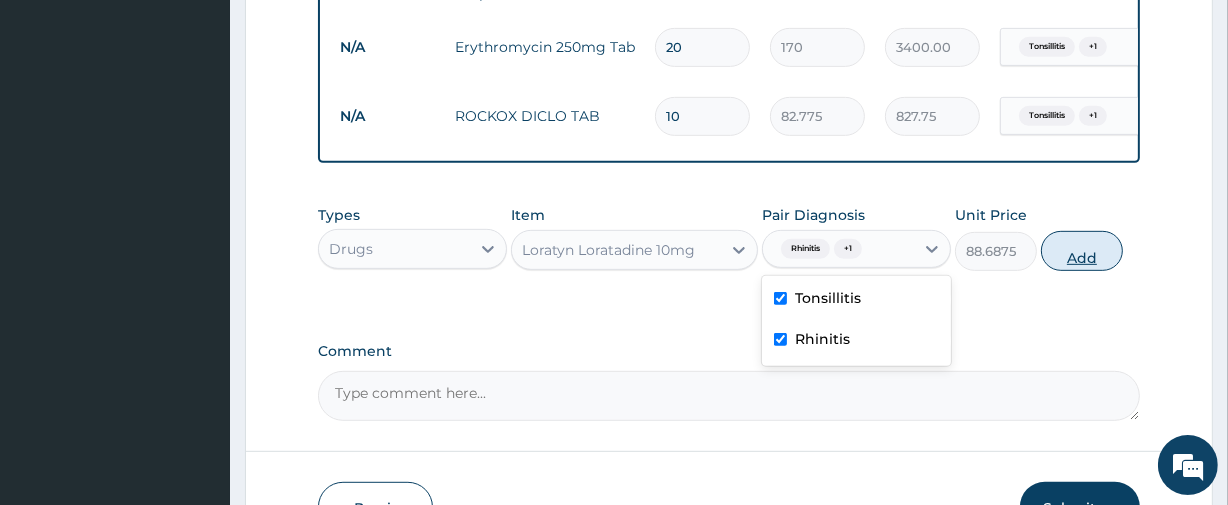 click on "Add" at bounding box center [1082, 251] 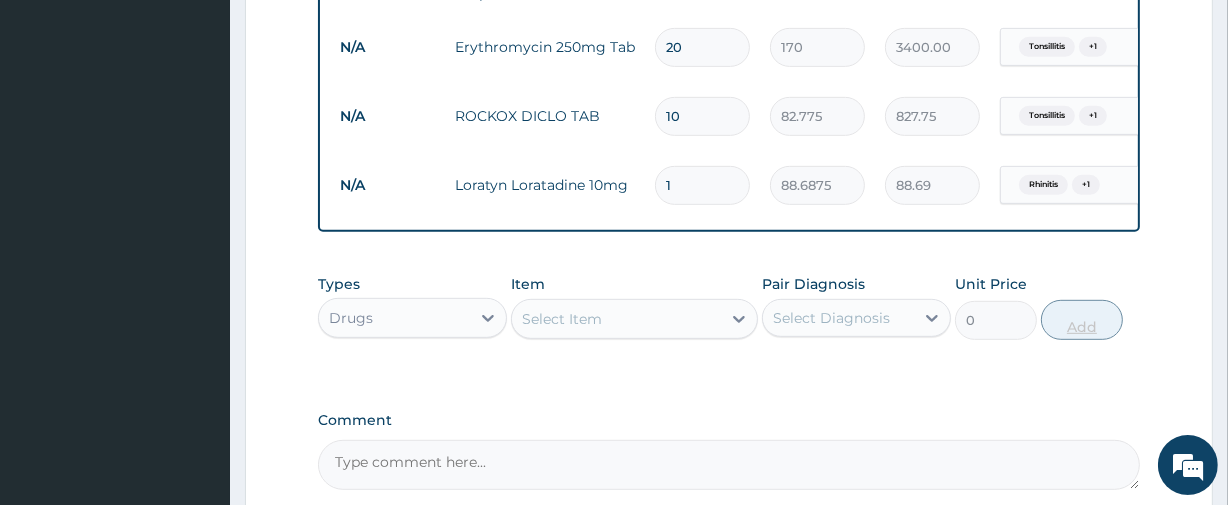 type on "10" 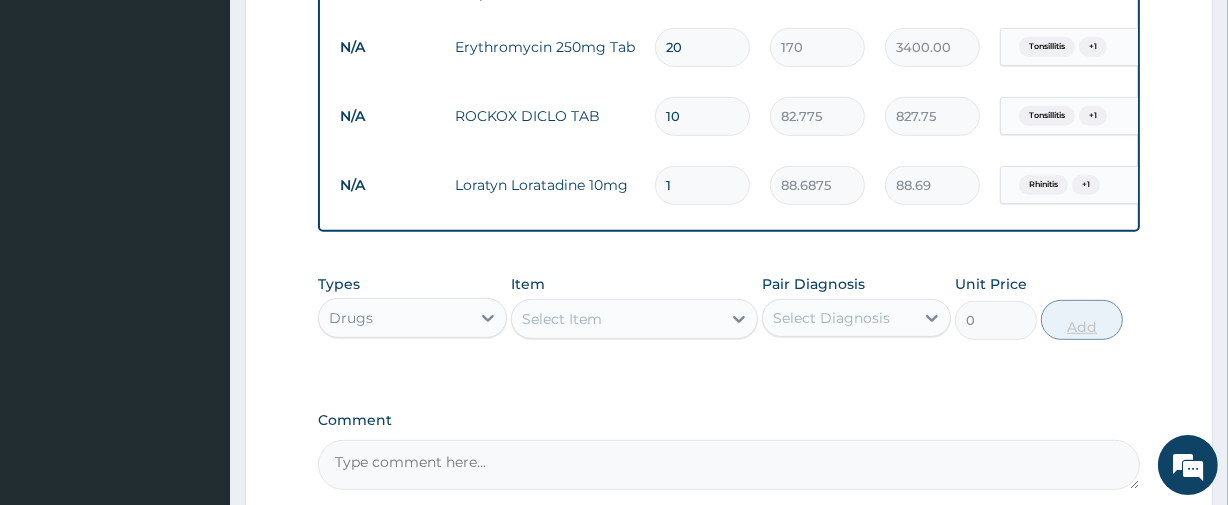 type on "886.88" 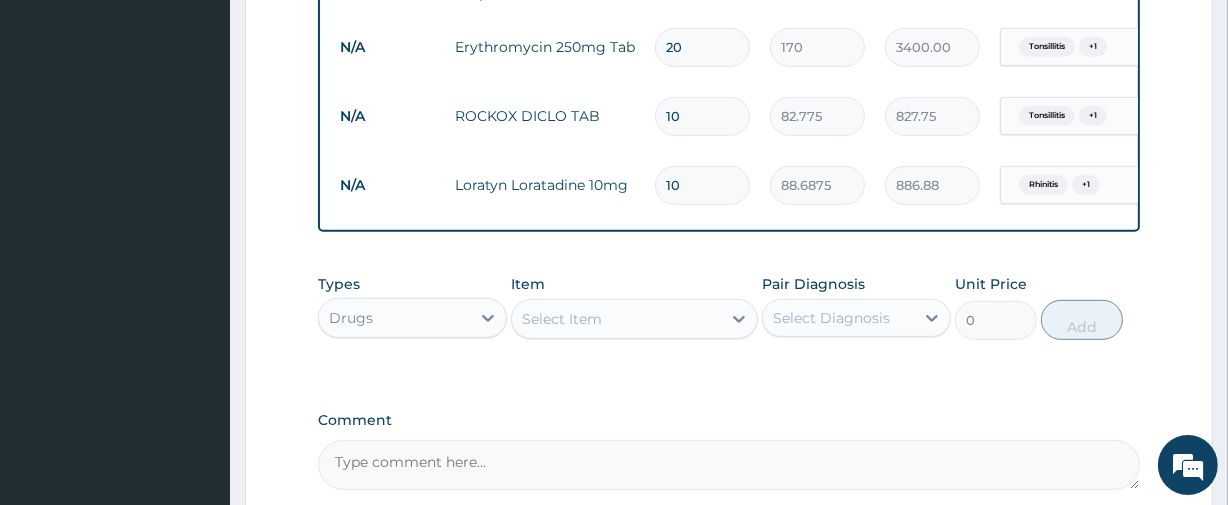 type on "9" 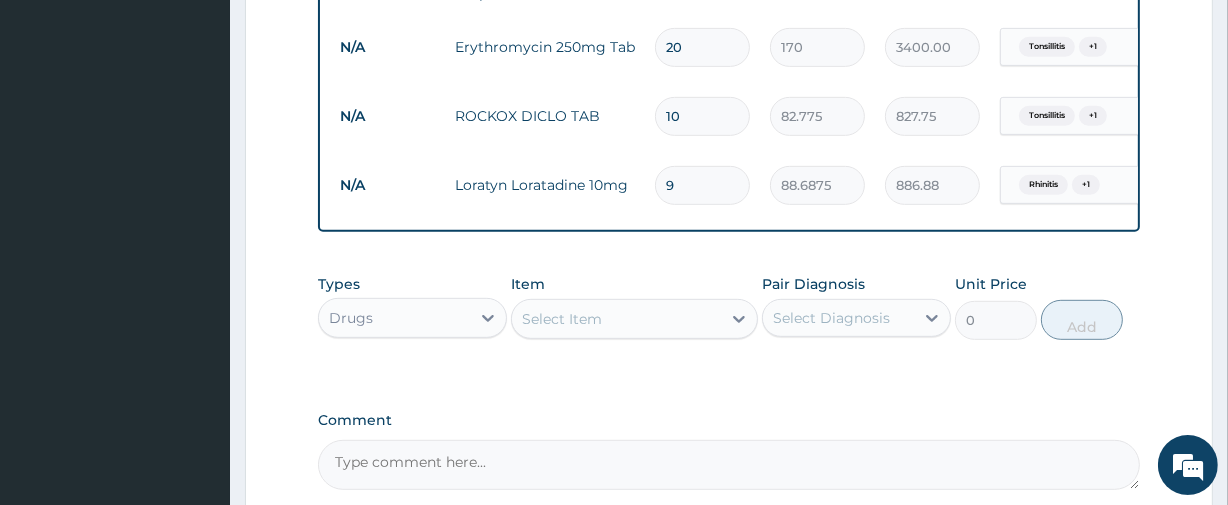 type on "798.19" 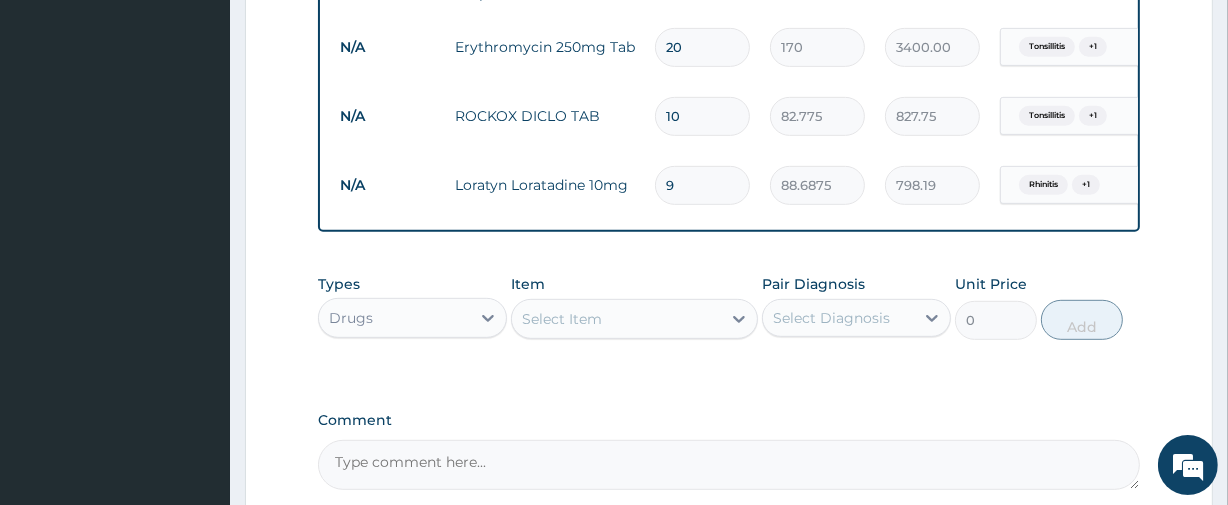 type 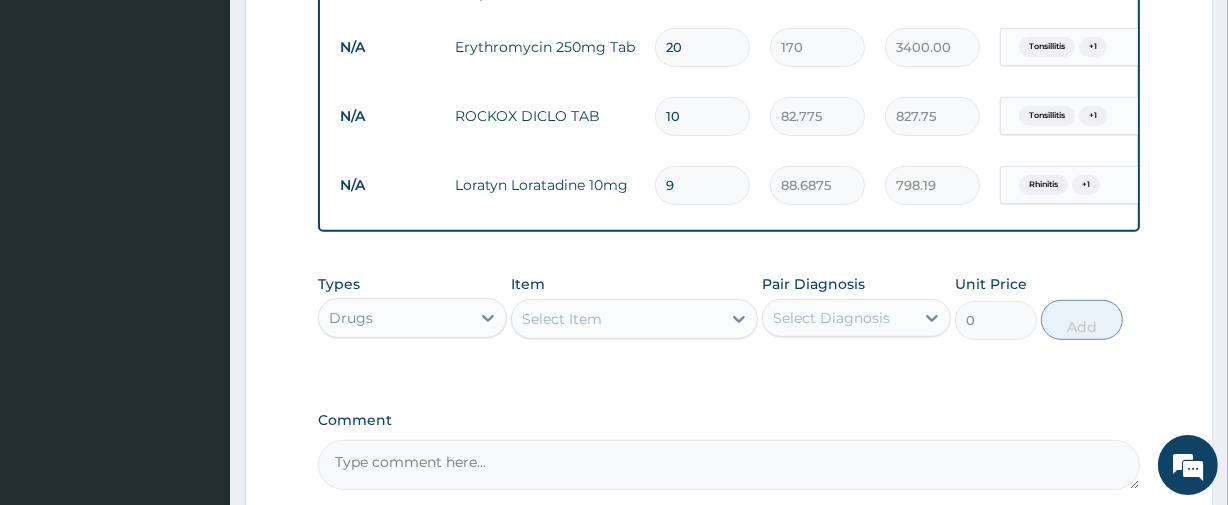 type on "0.00" 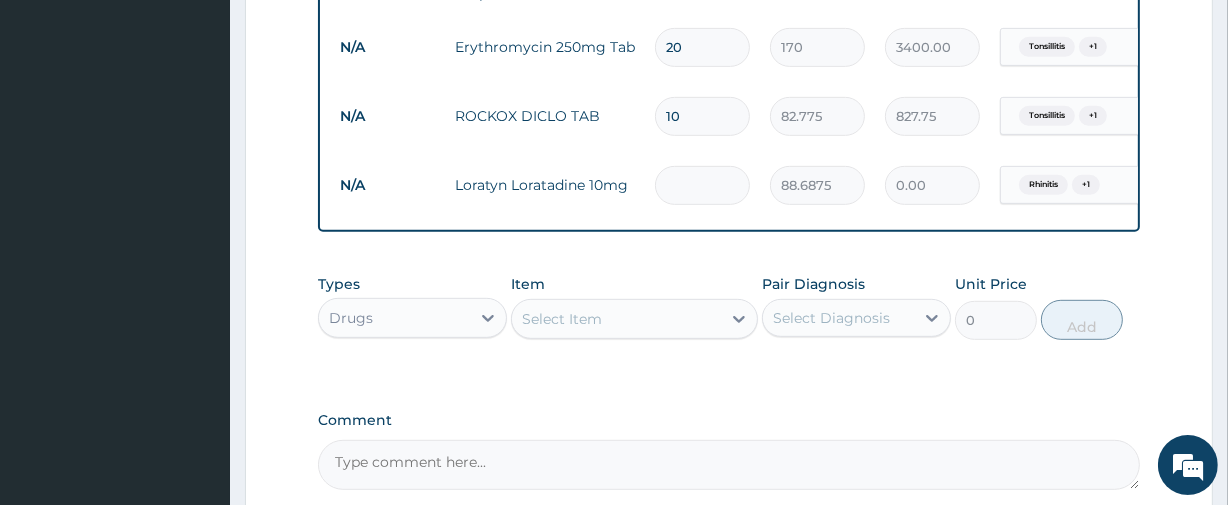 type on "1" 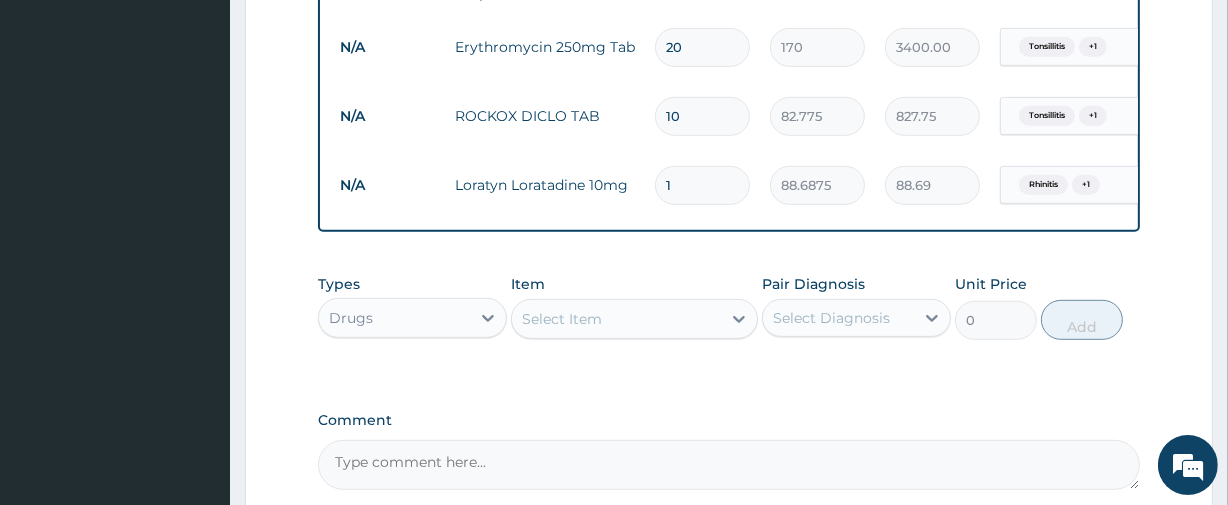 type 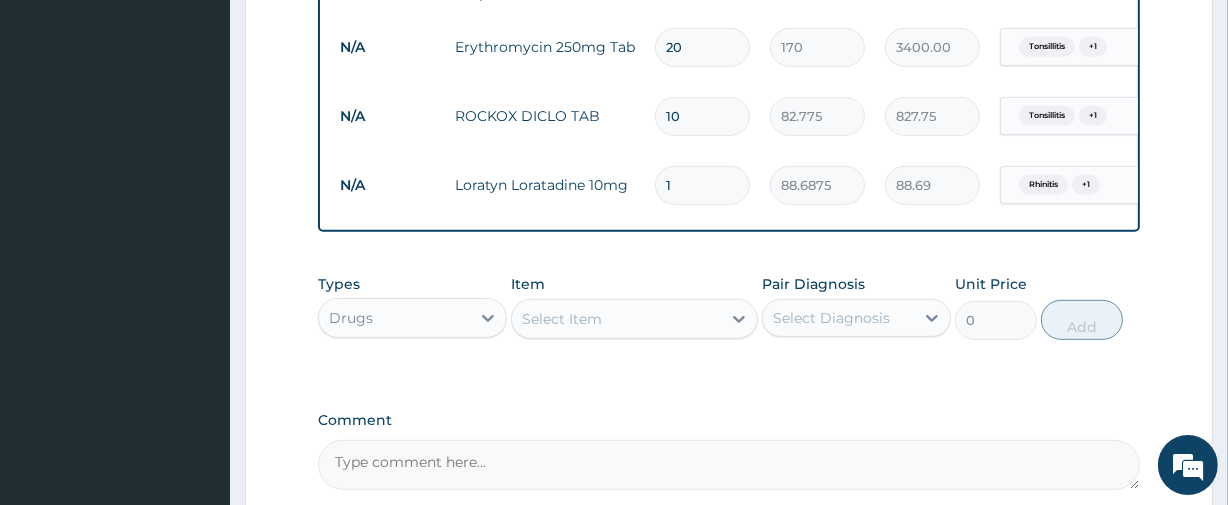 type on "0.00" 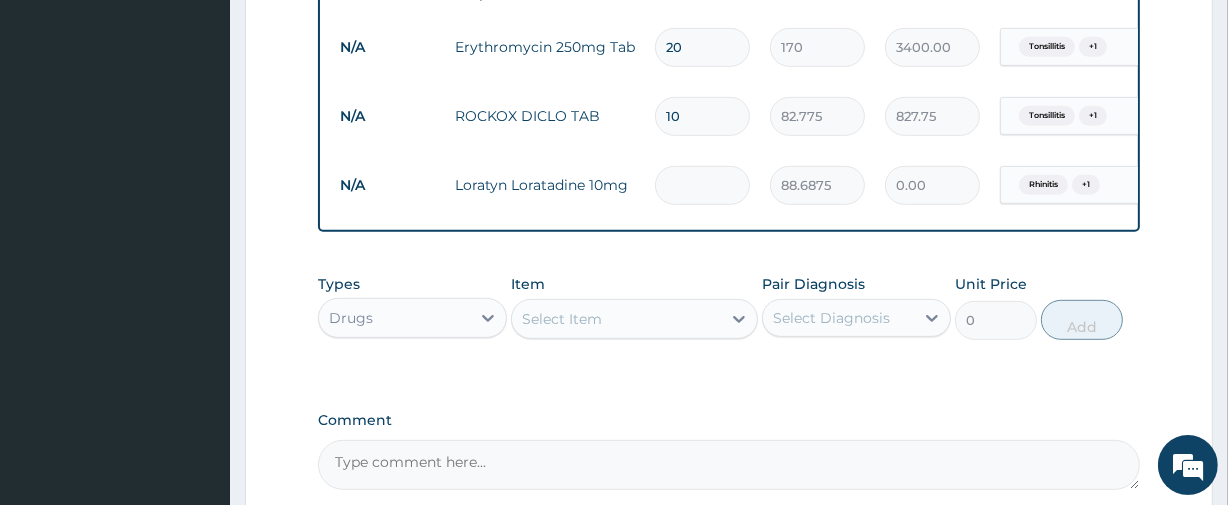 type on "0" 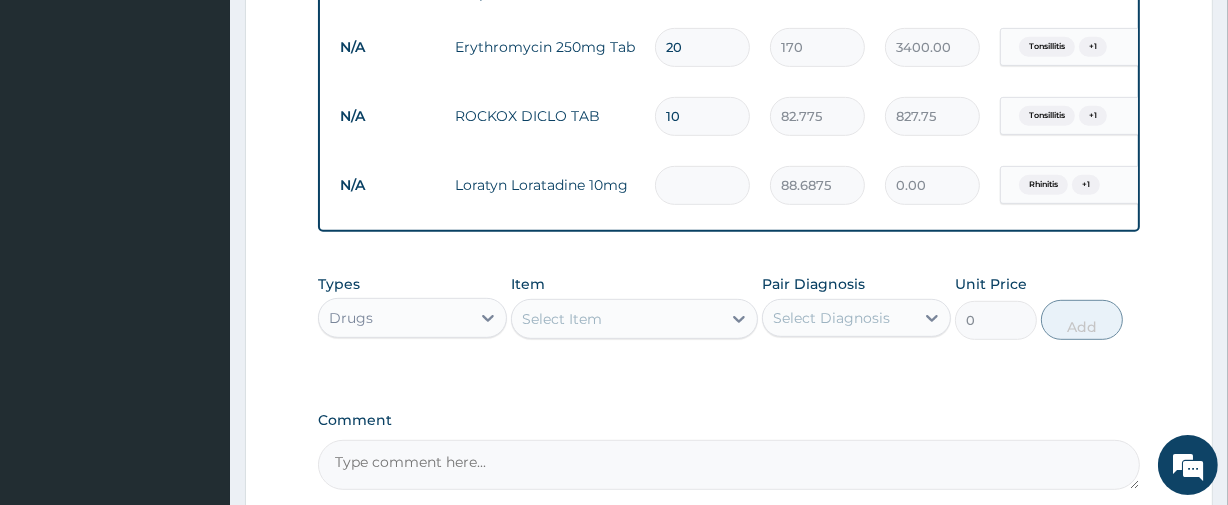 type on "1" 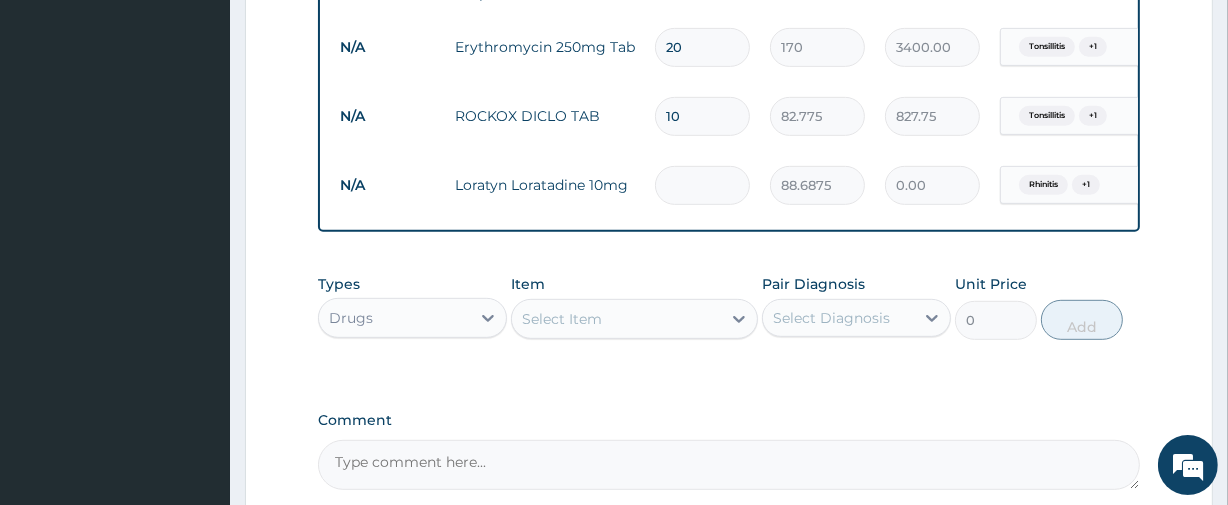 type on "88.69" 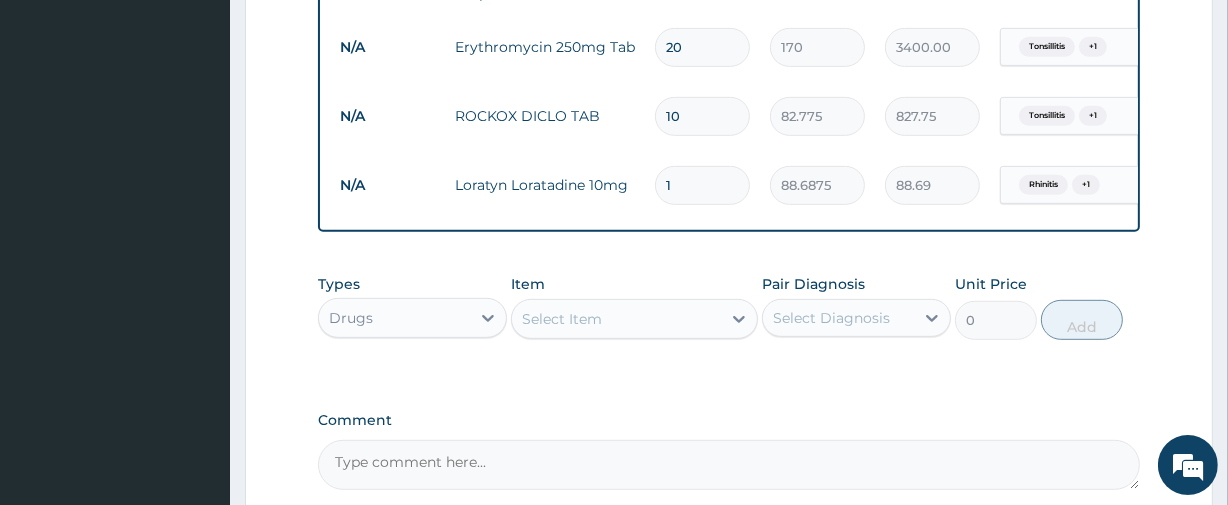 type on "10" 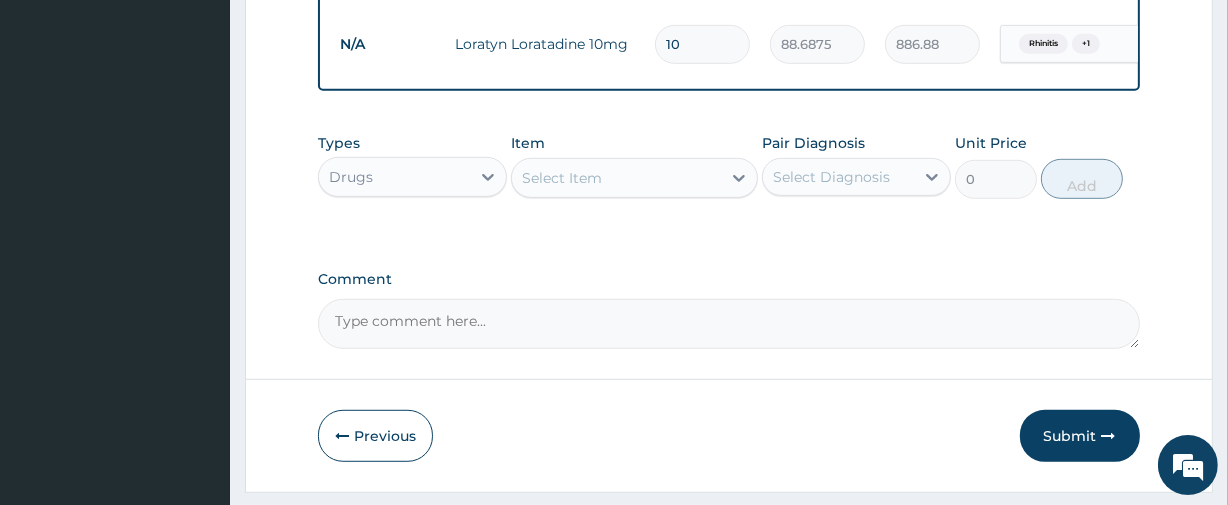scroll, scrollTop: 1073, scrollLeft: 0, axis: vertical 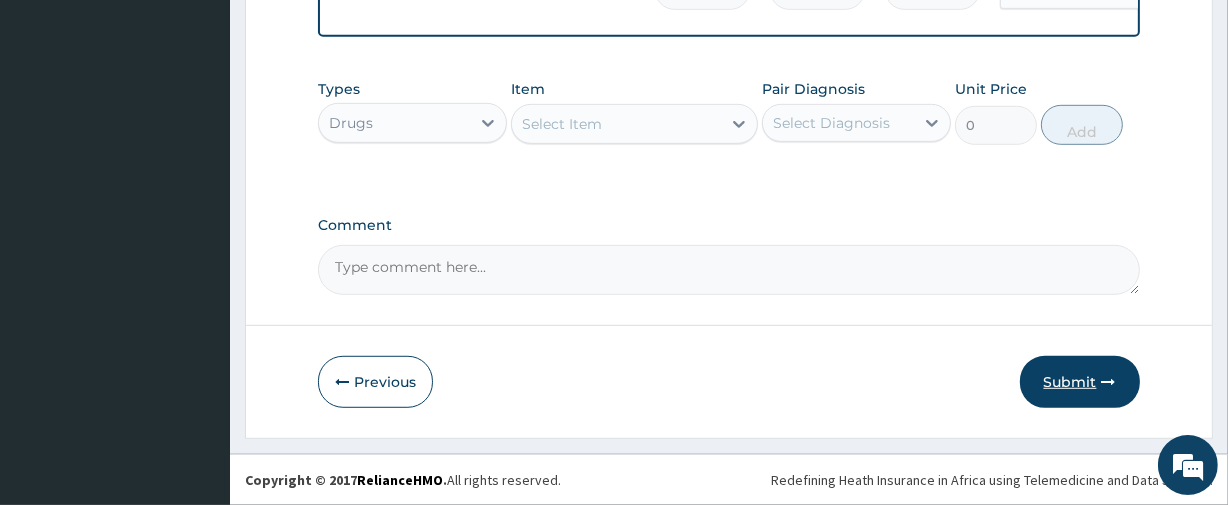 type on "10" 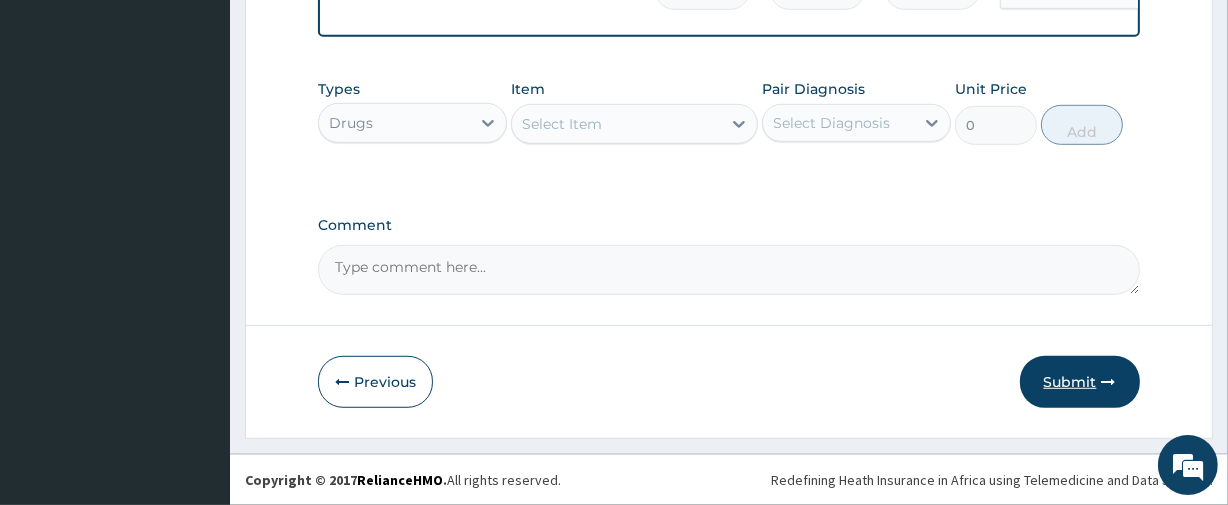 click on "Submit" at bounding box center [1080, 382] 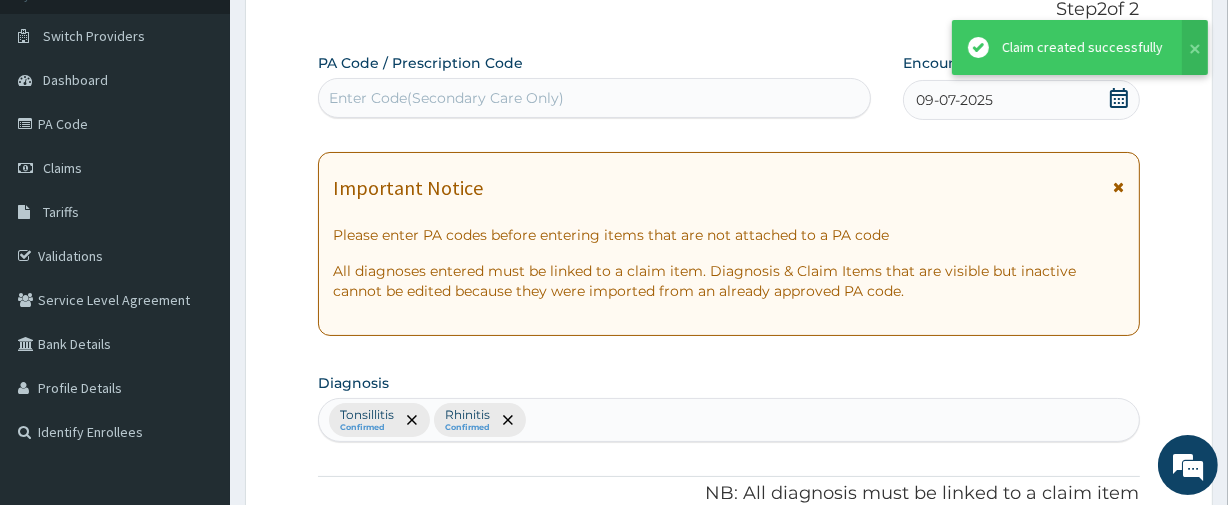 scroll, scrollTop: 1073, scrollLeft: 0, axis: vertical 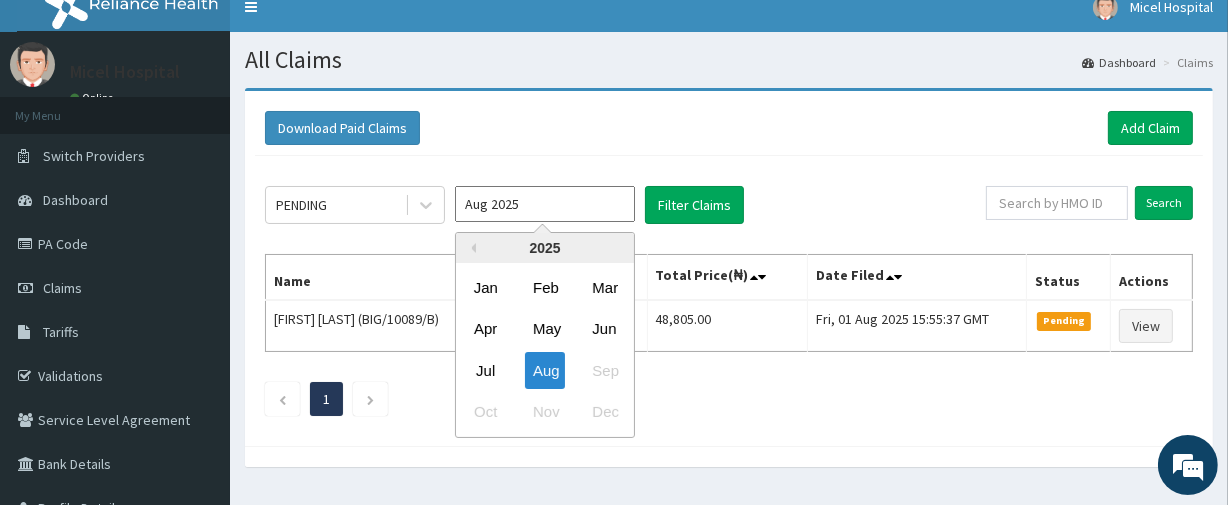 click on "Aug 2025" at bounding box center (545, 204) 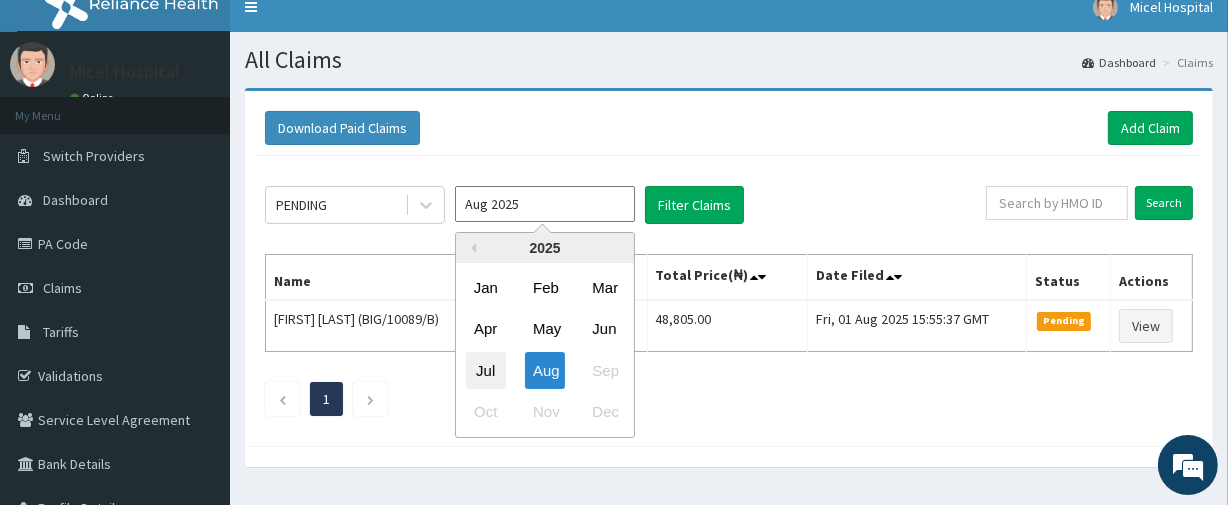 click on "Jul" at bounding box center [486, 370] 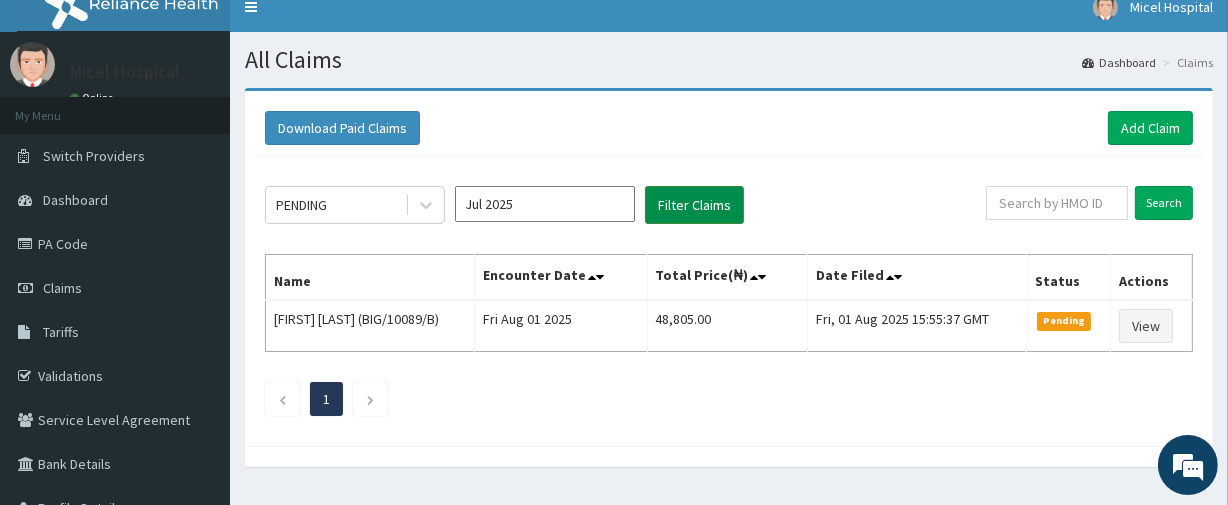 click on "Filter Claims" at bounding box center [694, 205] 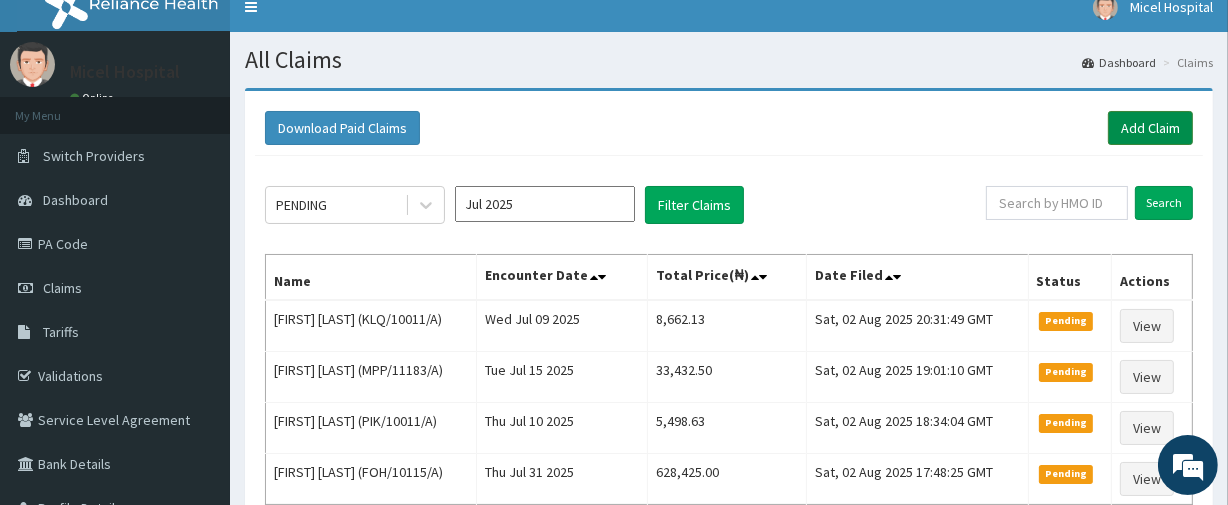 click on "Add Claim" at bounding box center (1150, 128) 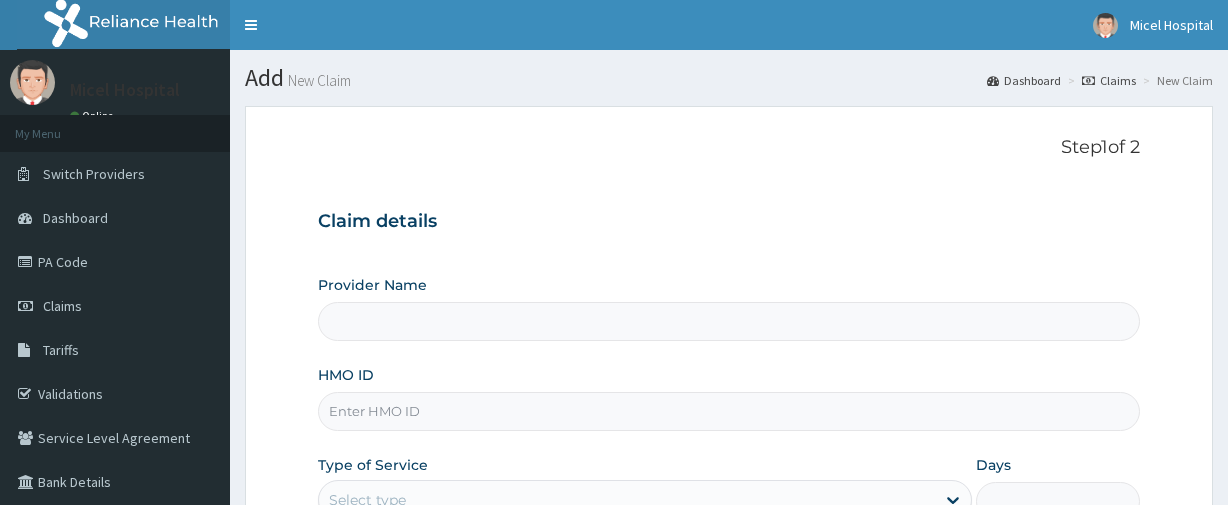 scroll, scrollTop: 0, scrollLeft: 0, axis: both 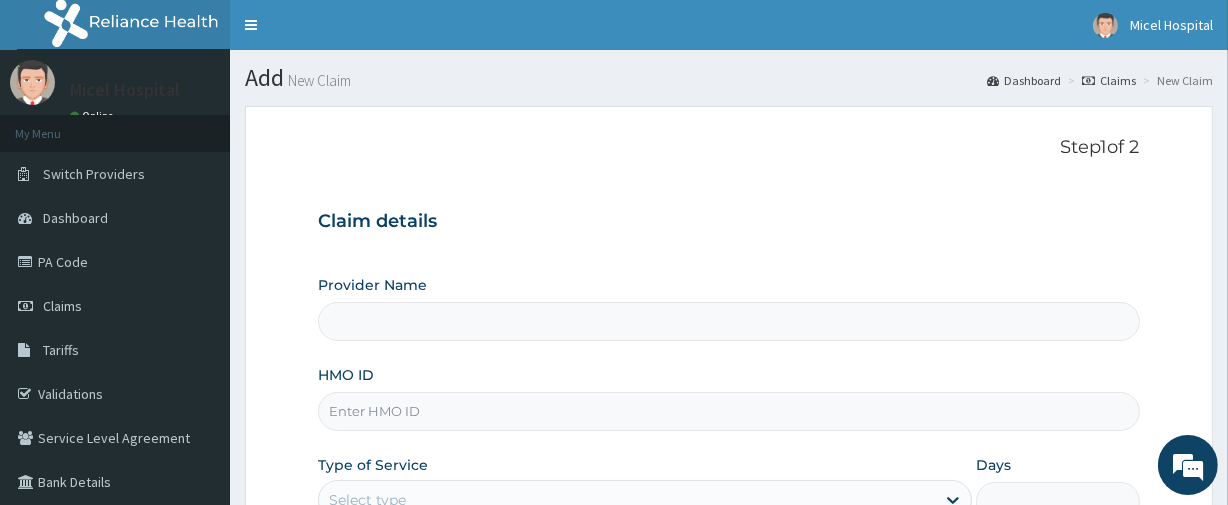 type on "Micel Hospital" 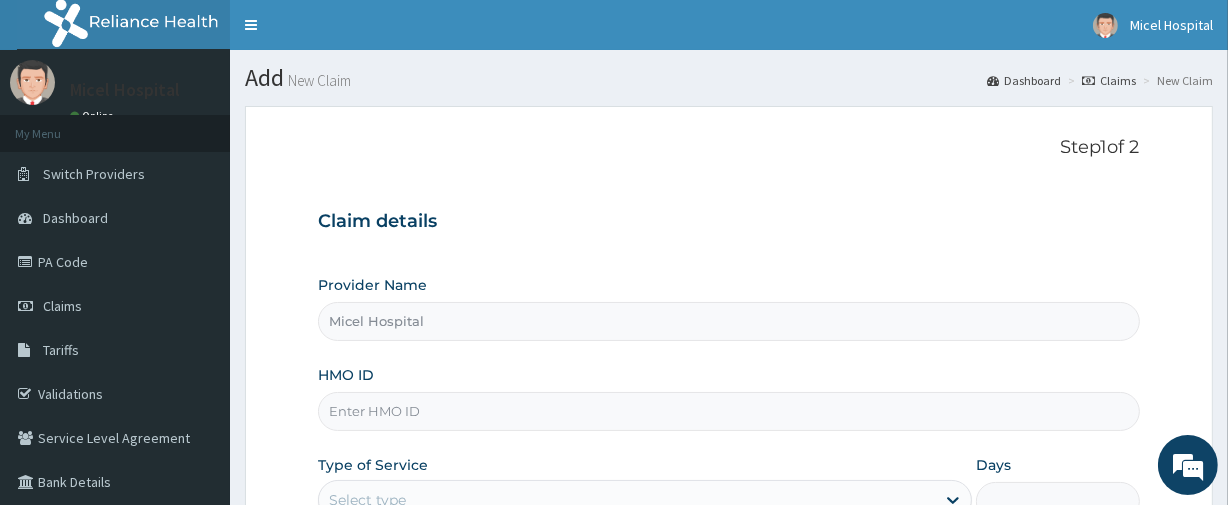 scroll, scrollTop: 0, scrollLeft: 0, axis: both 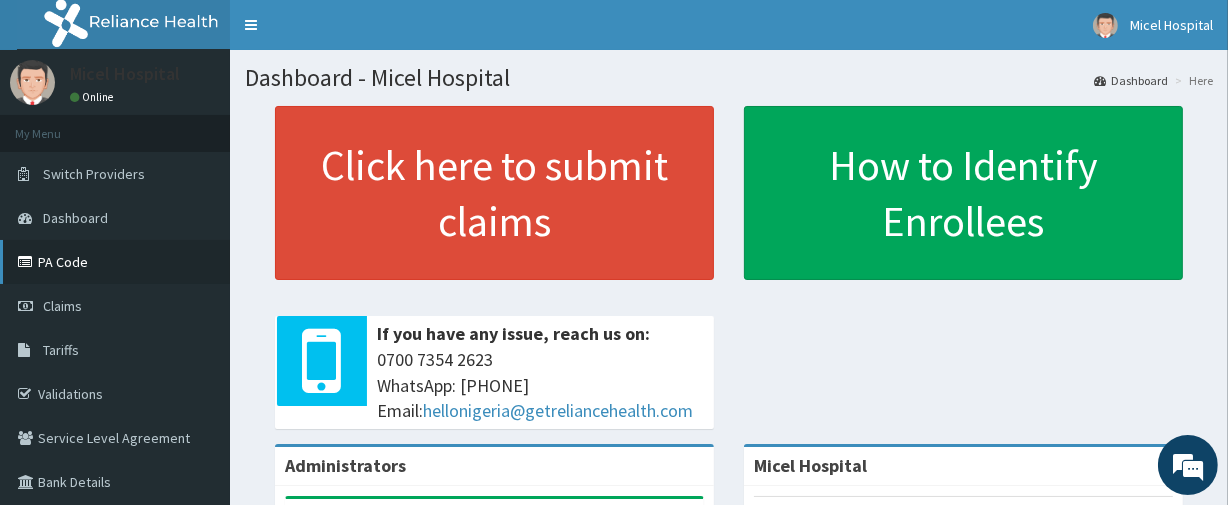 click on "PA Code" at bounding box center [115, 262] 